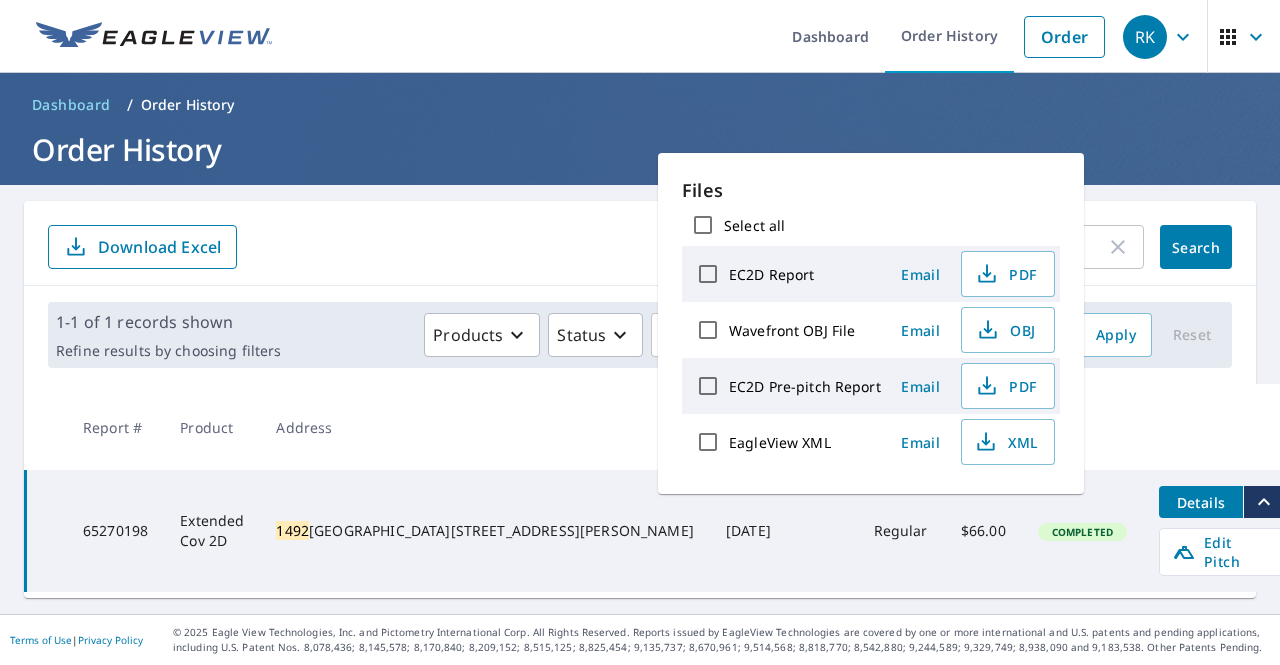 scroll, scrollTop: 0, scrollLeft: 0, axis: both 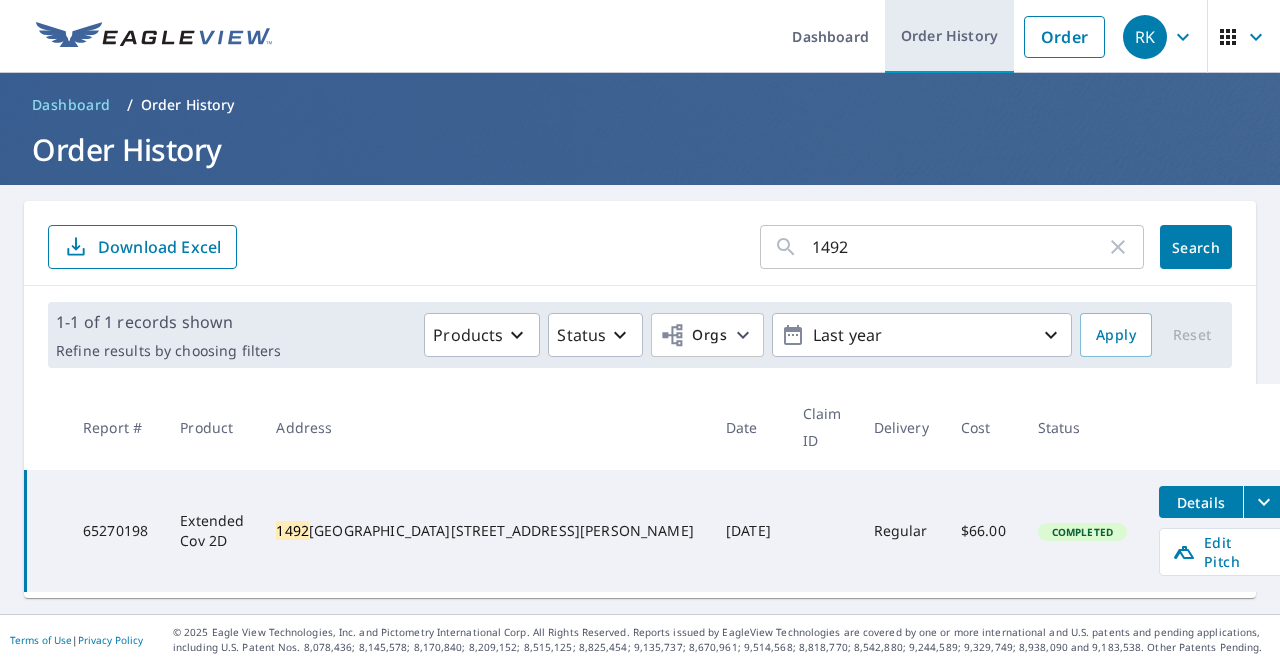 click on "Order History" at bounding box center [949, 36] 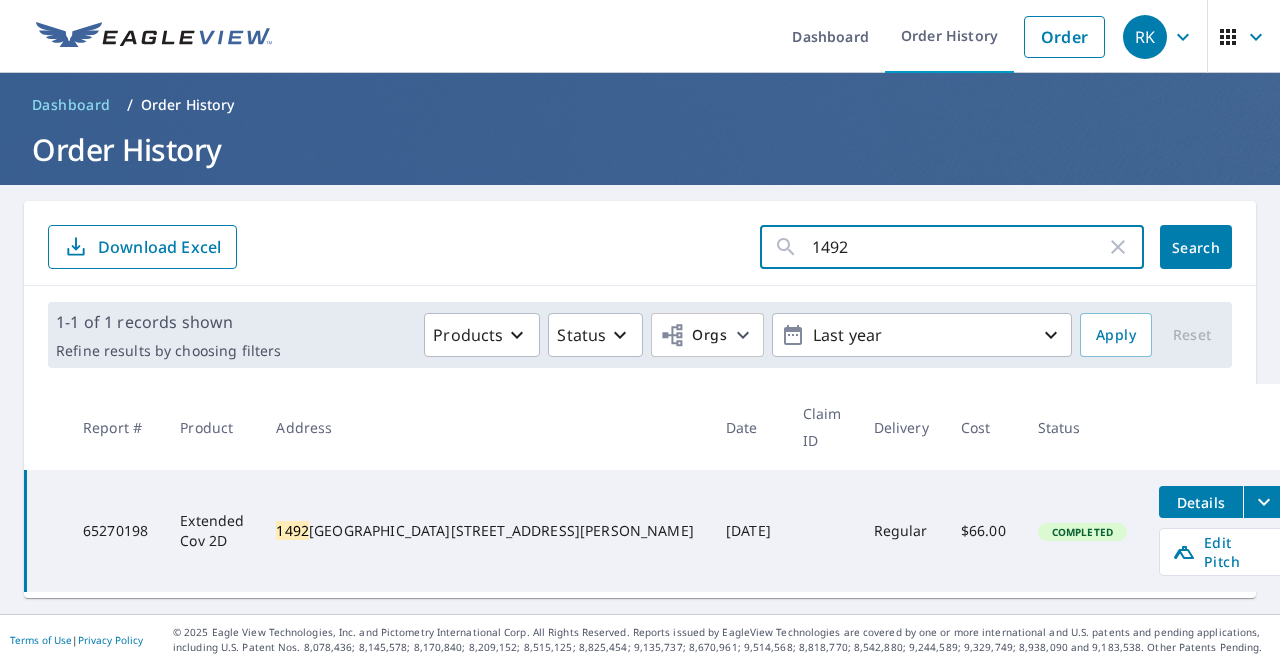 click on "1492" at bounding box center (959, 247) 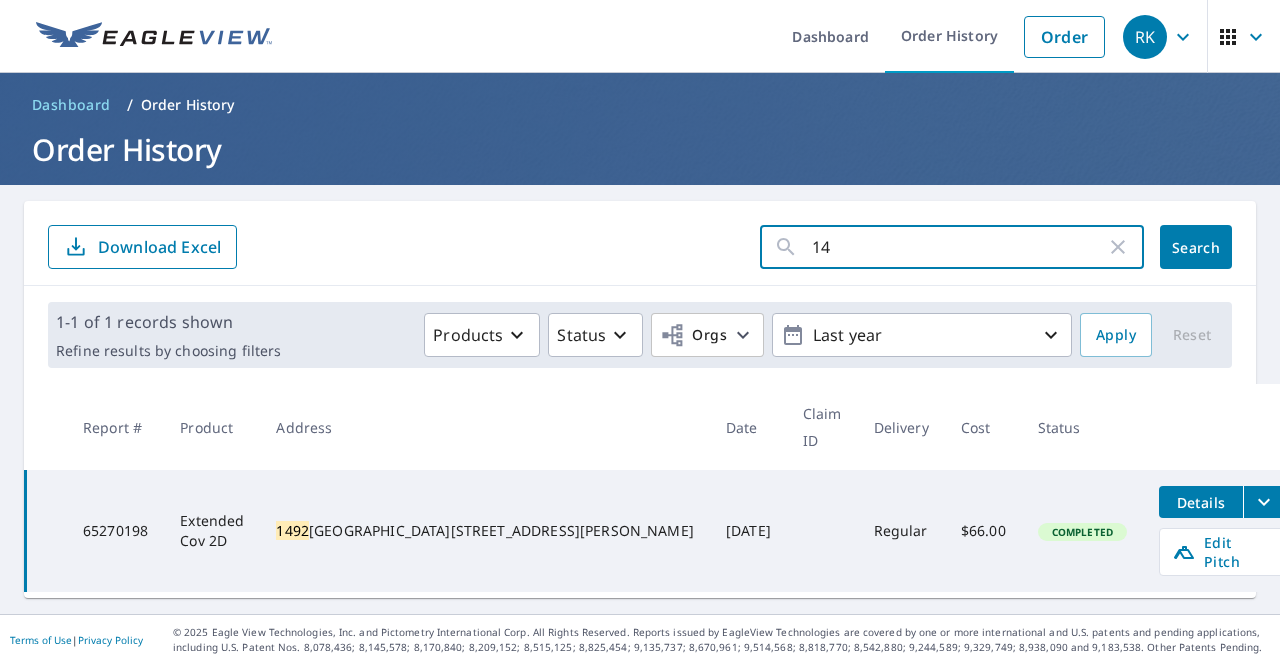 type on "1" 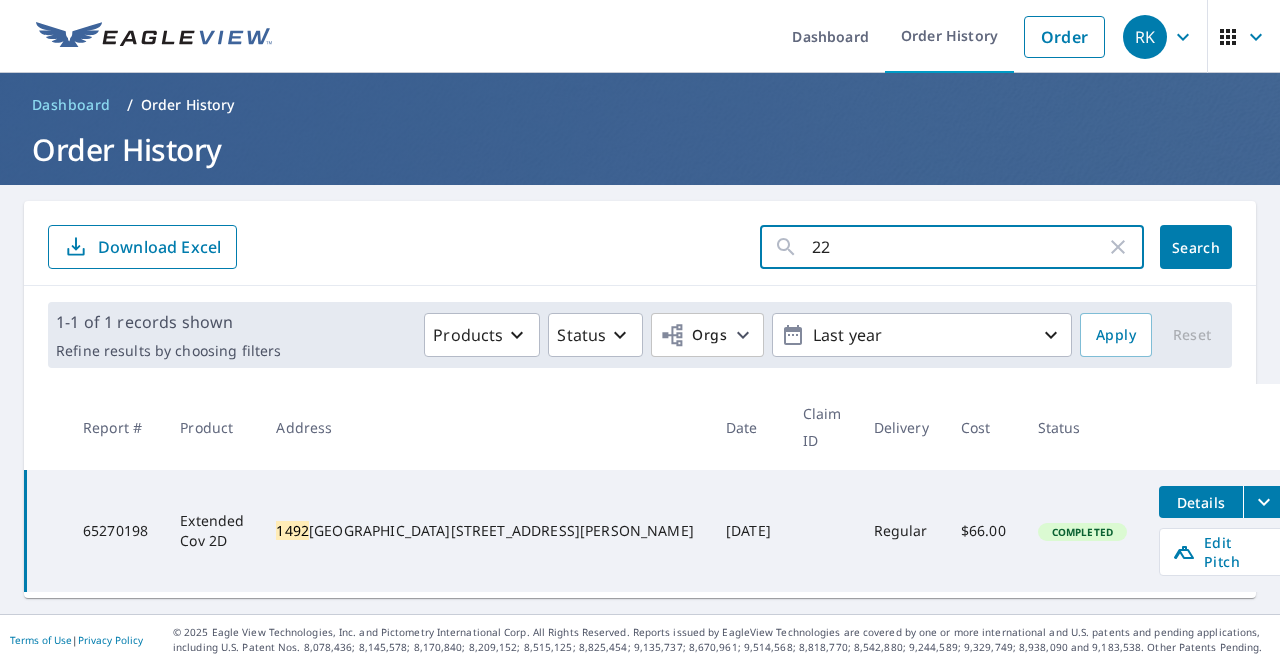 type on "225" 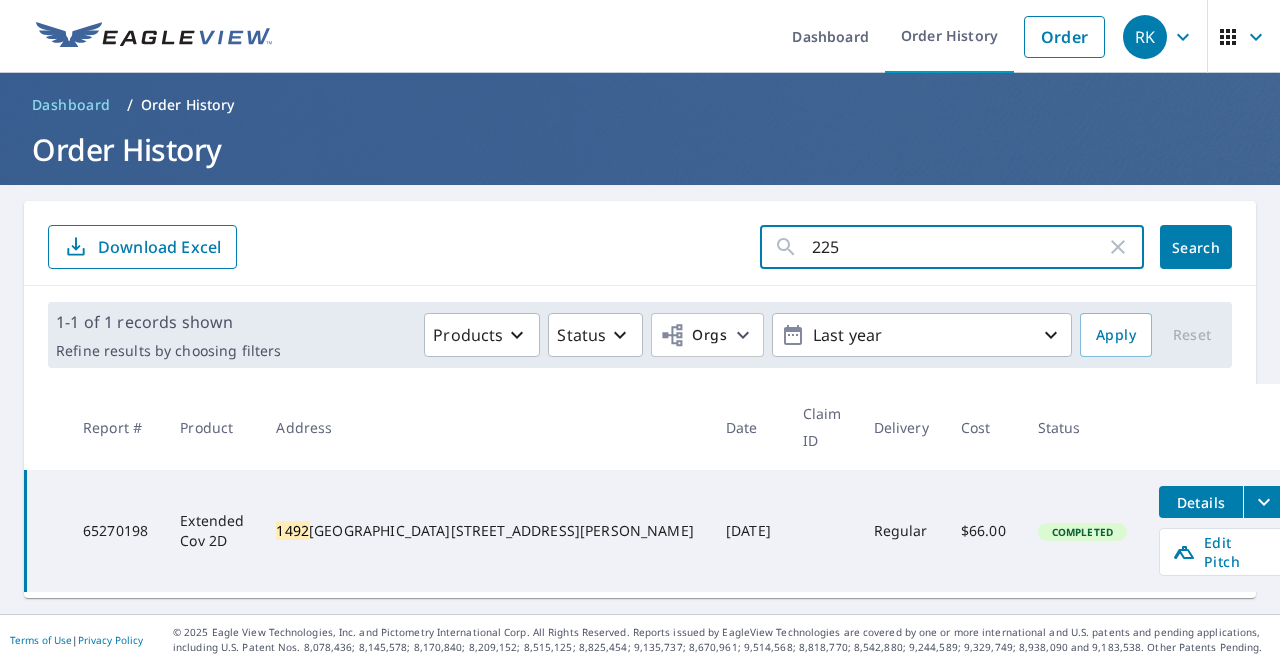 click on "Search" 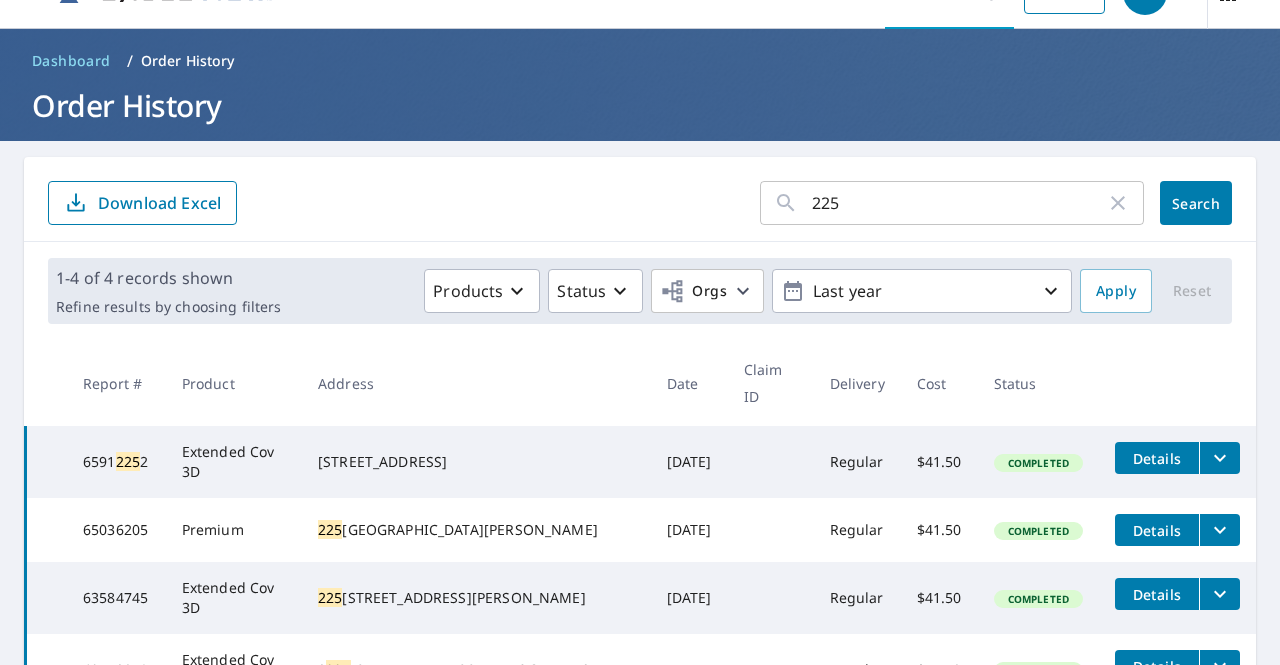 scroll, scrollTop: 0, scrollLeft: 0, axis: both 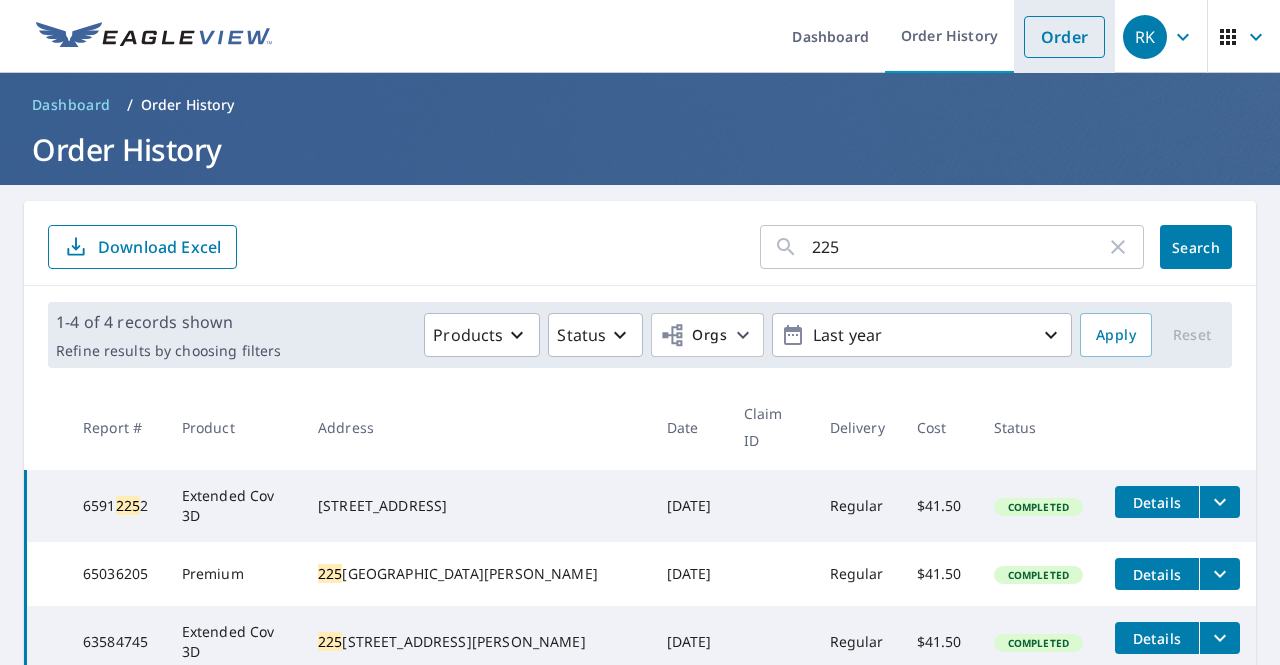 click on "Order" at bounding box center [1064, 37] 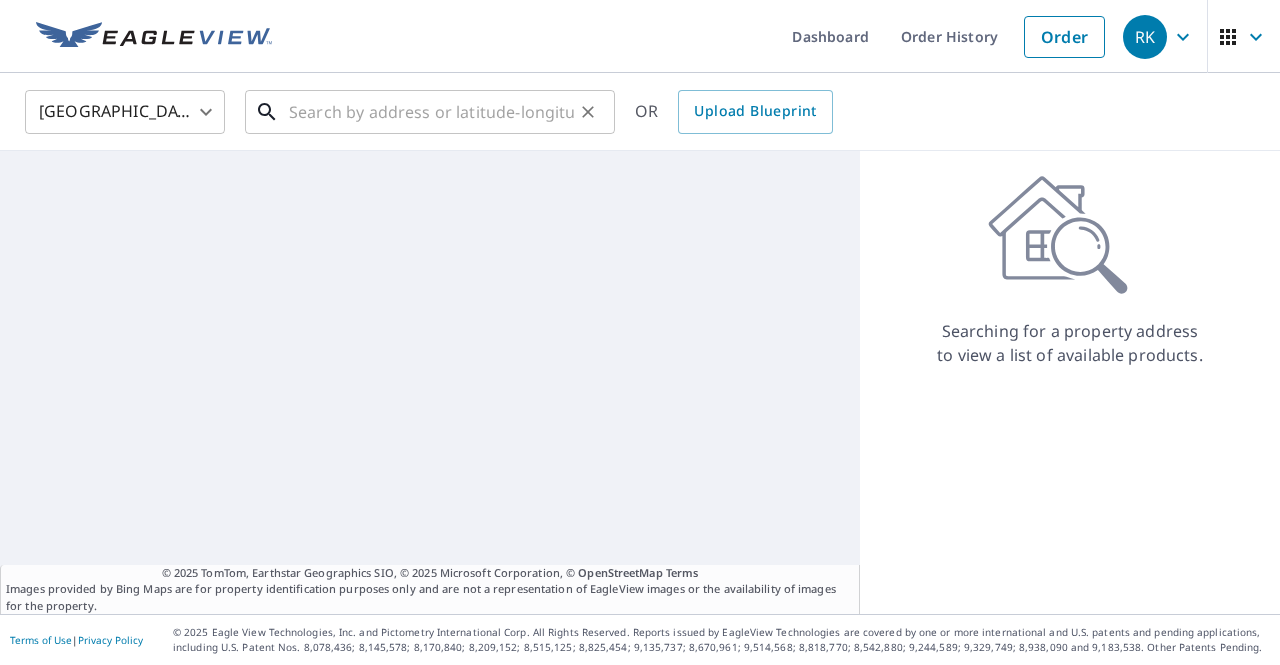 click at bounding box center (431, 112) 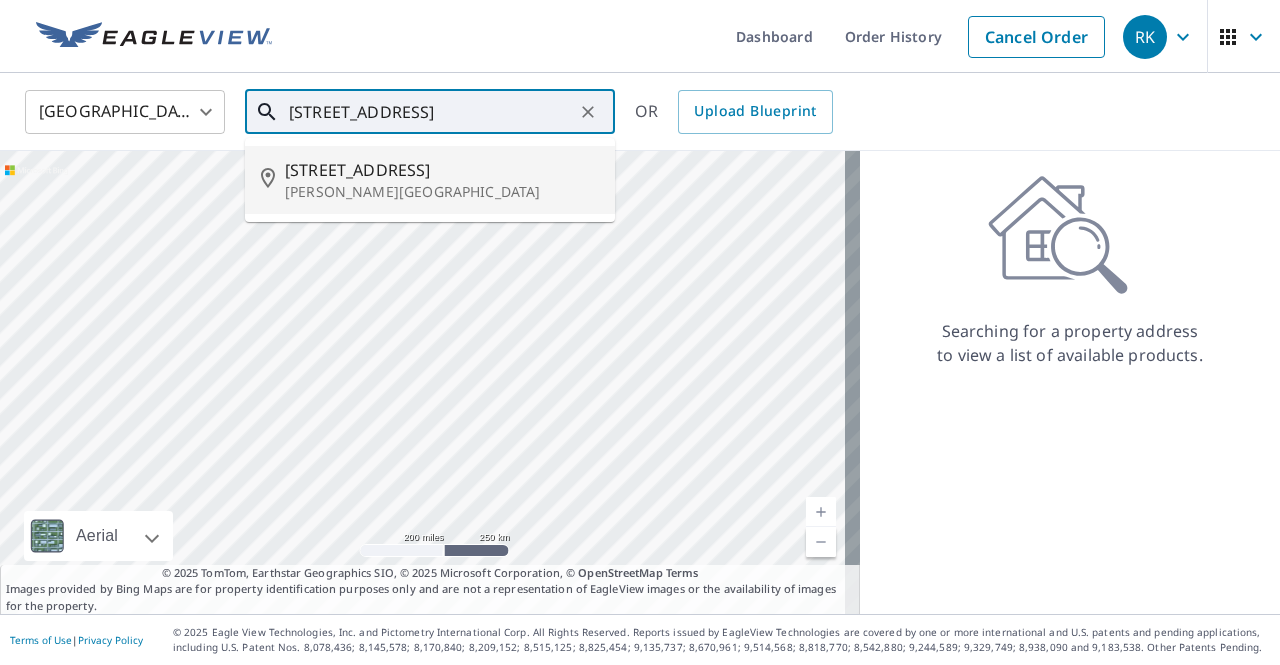 click on "[STREET_ADDRESS]" at bounding box center (442, 170) 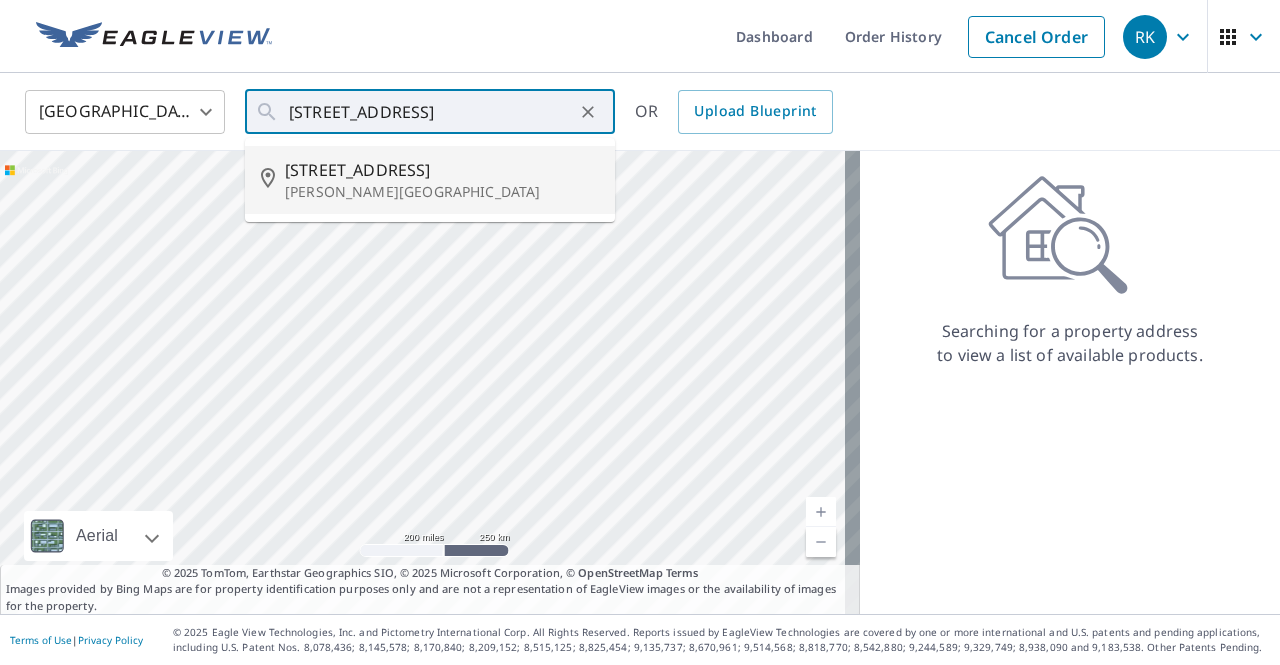type on "[STREET_ADDRESS][PERSON_NAME]" 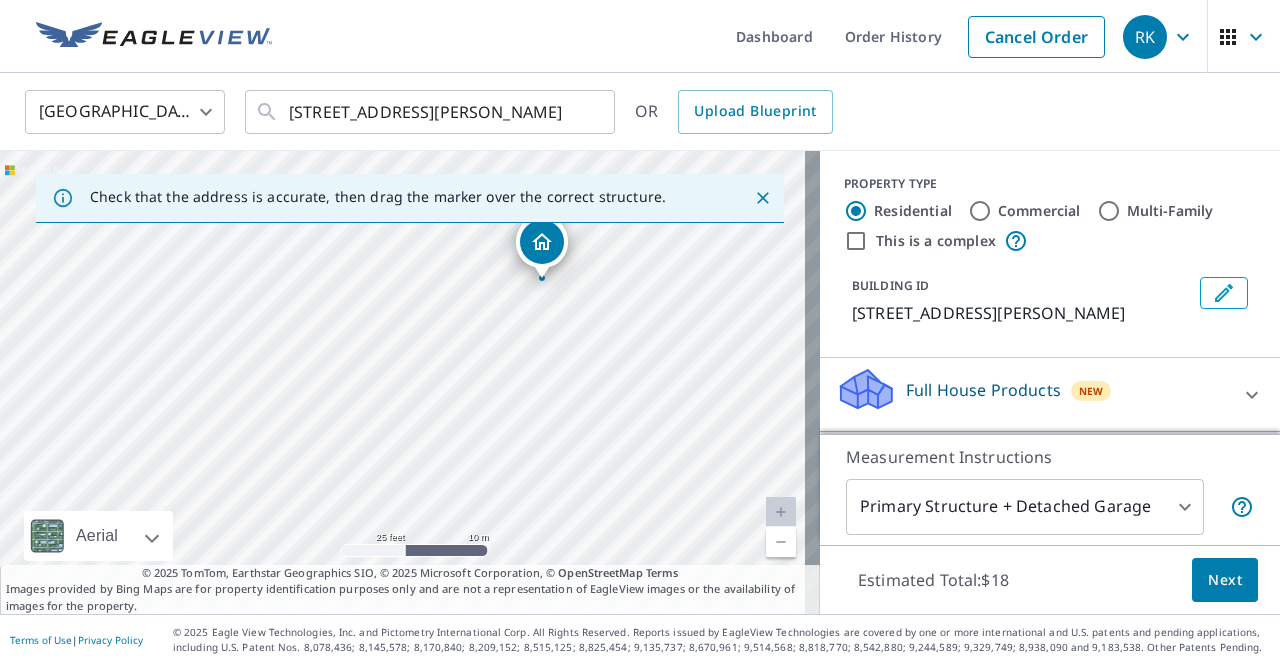 drag, startPoint x: 593, startPoint y: 391, endPoint x: 596, endPoint y: 328, distance: 63.07139 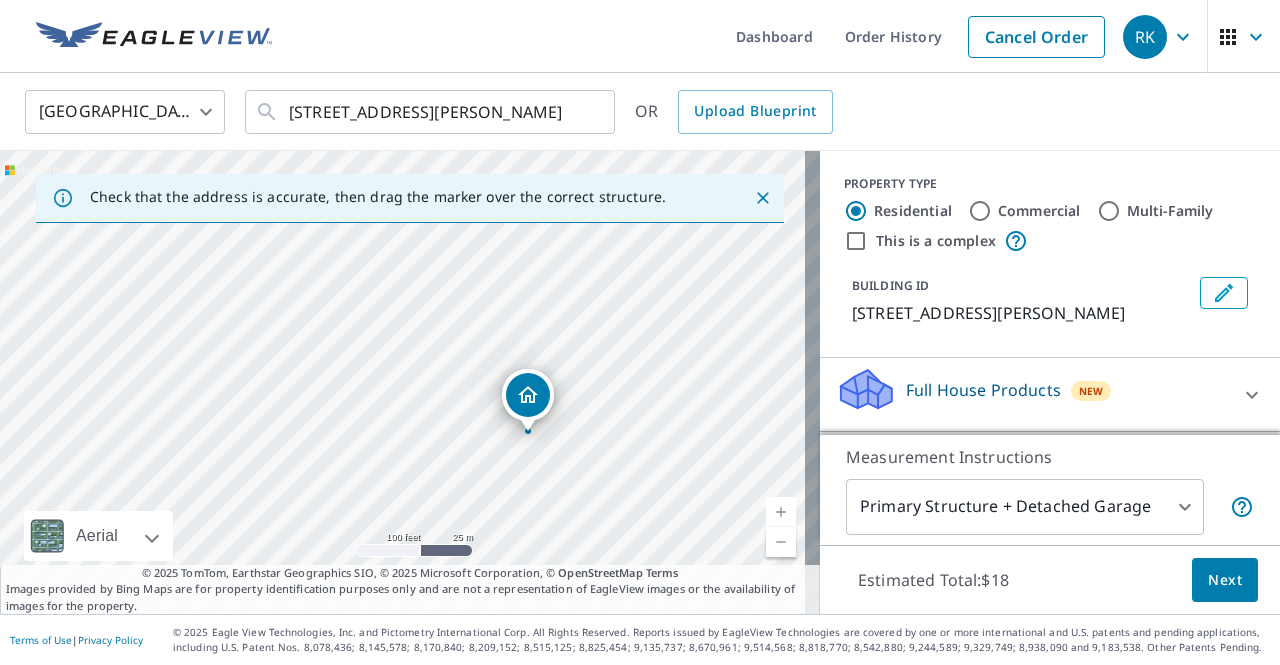 drag, startPoint x: 647, startPoint y: 269, endPoint x: 592, endPoint y: 386, distance: 129.28264 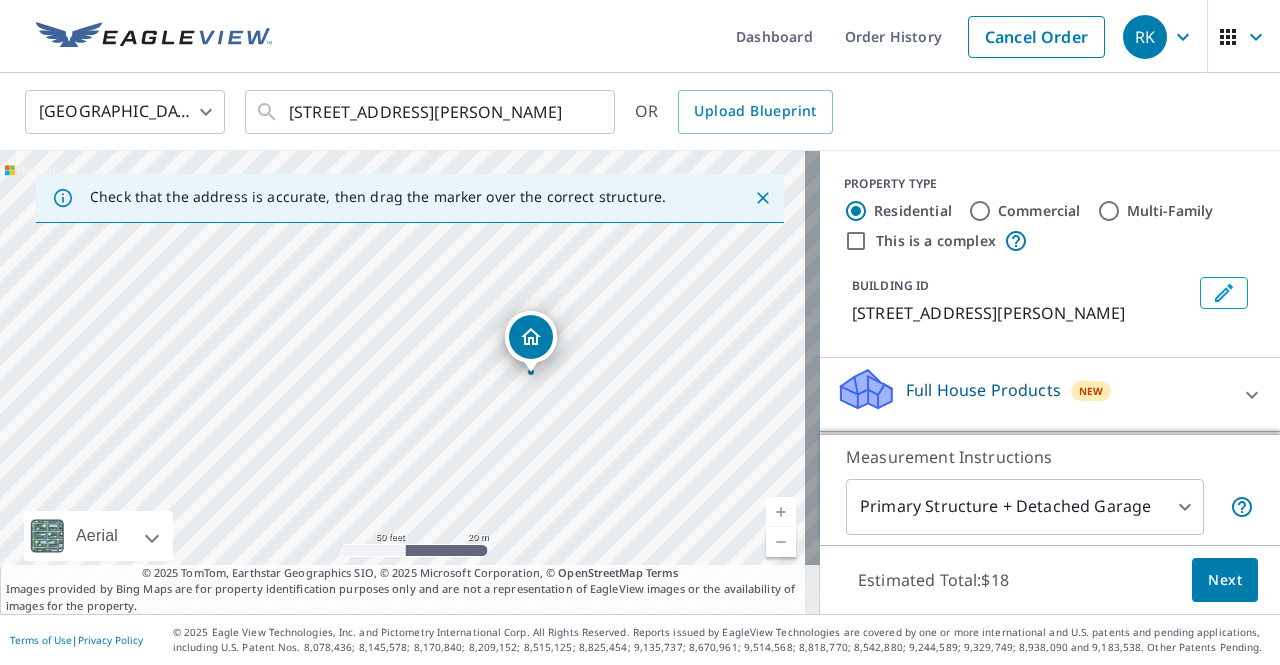 drag, startPoint x: 542, startPoint y: 386, endPoint x: 604, endPoint y: 278, distance: 124.53112 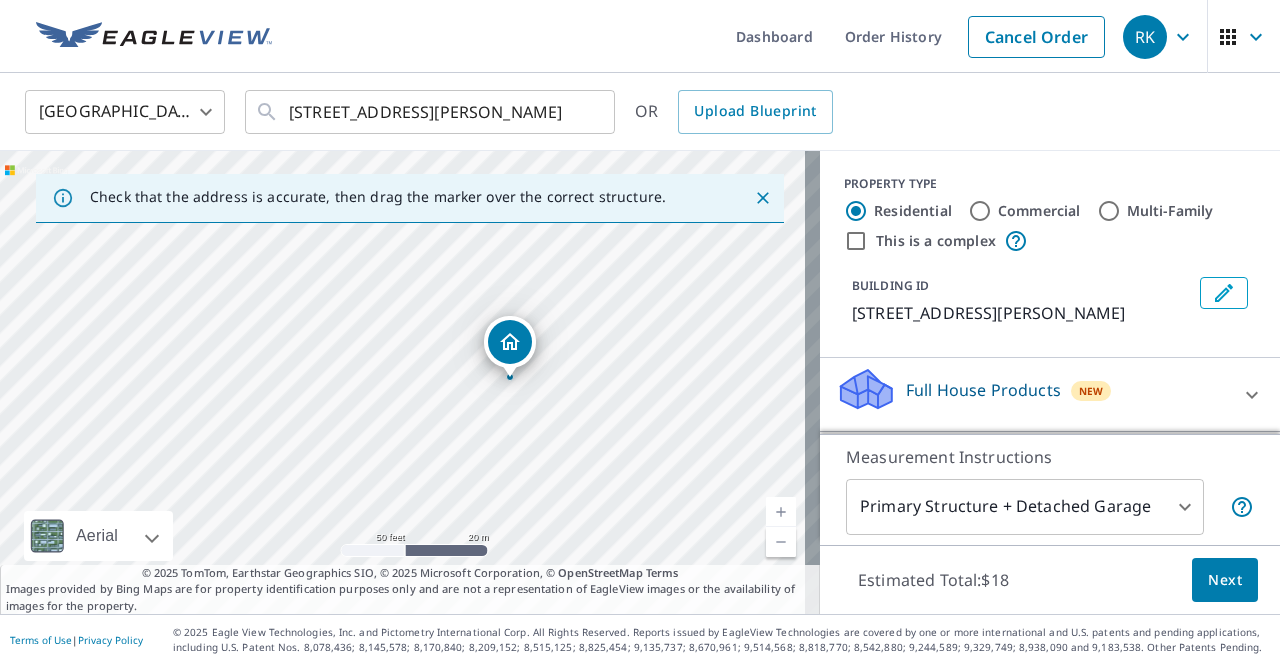 drag, startPoint x: 555, startPoint y: 368, endPoint x: 534, endPoint y: 373, distance: 21.587032 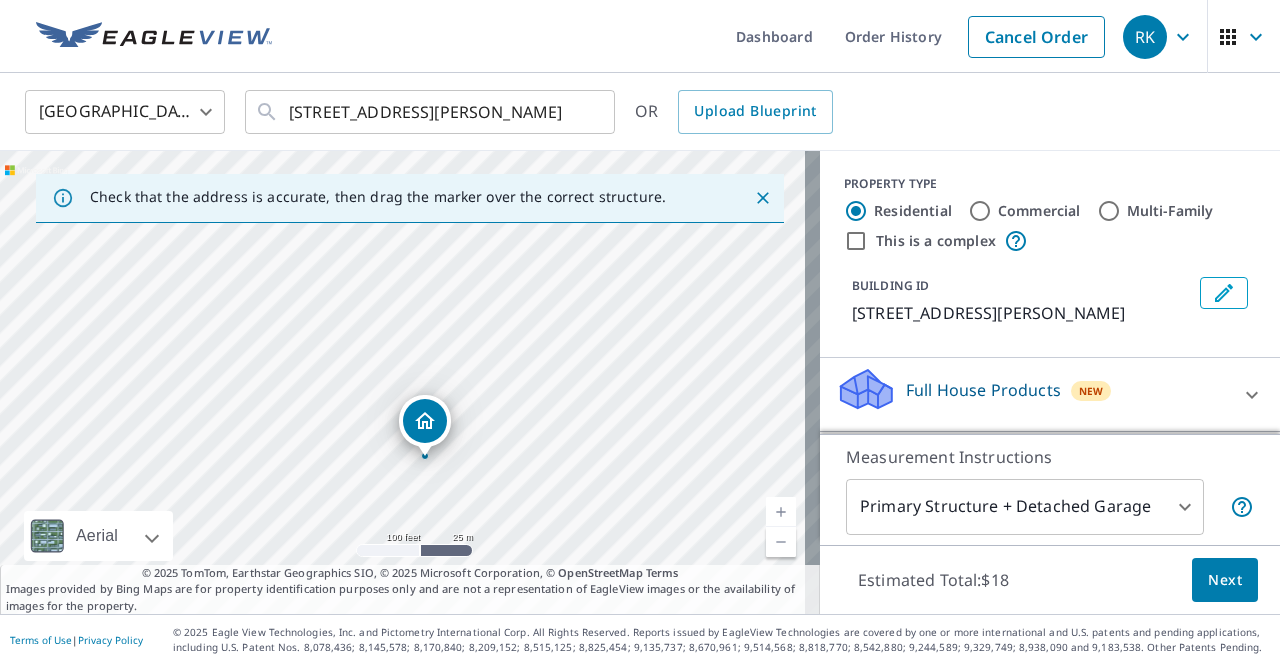 drag, startPoint x: 510, startPoint y: 415, endPoint x: 474, endPoint y: 465, distance: 61.611687 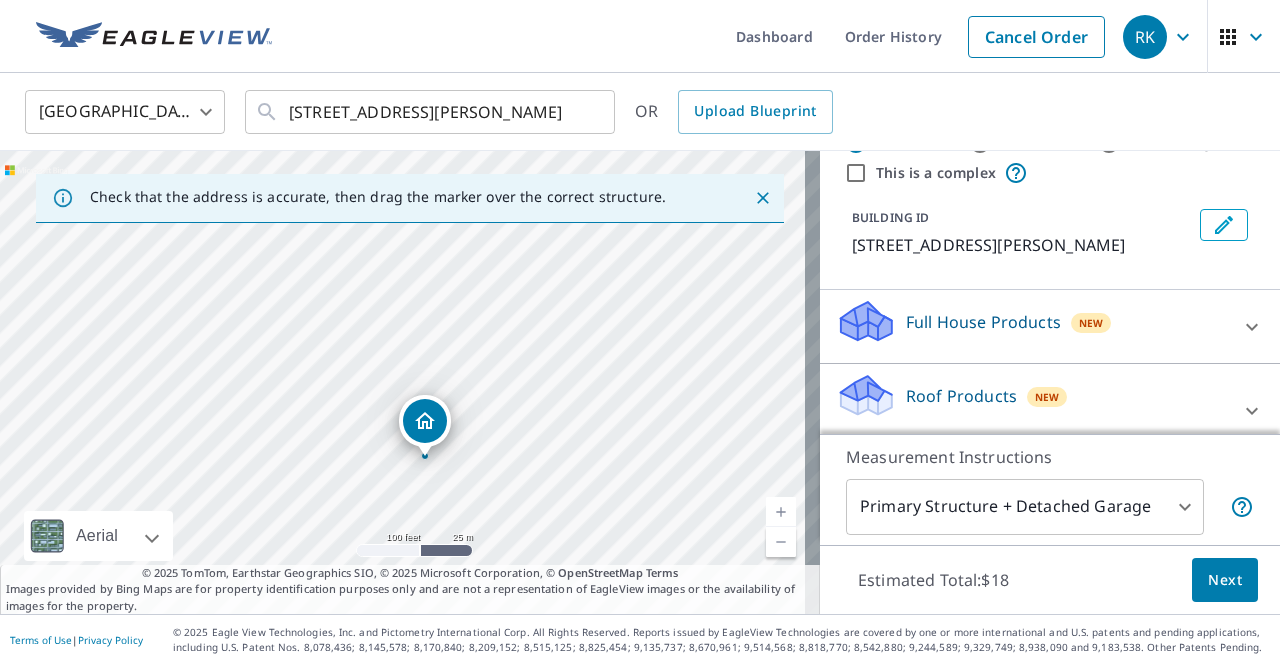 scroll, scrollTop: 100, scrollLeft: 0, axis: vertical 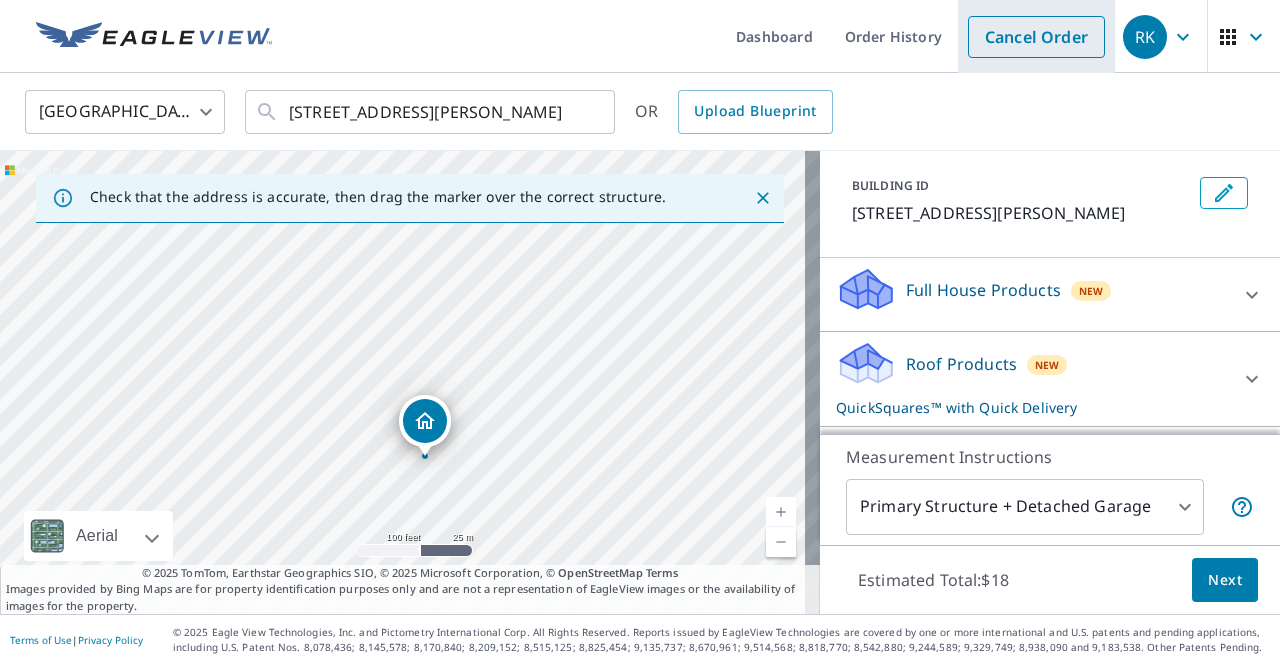 click on "Cancel Order" at bounding box center [1036, 37] 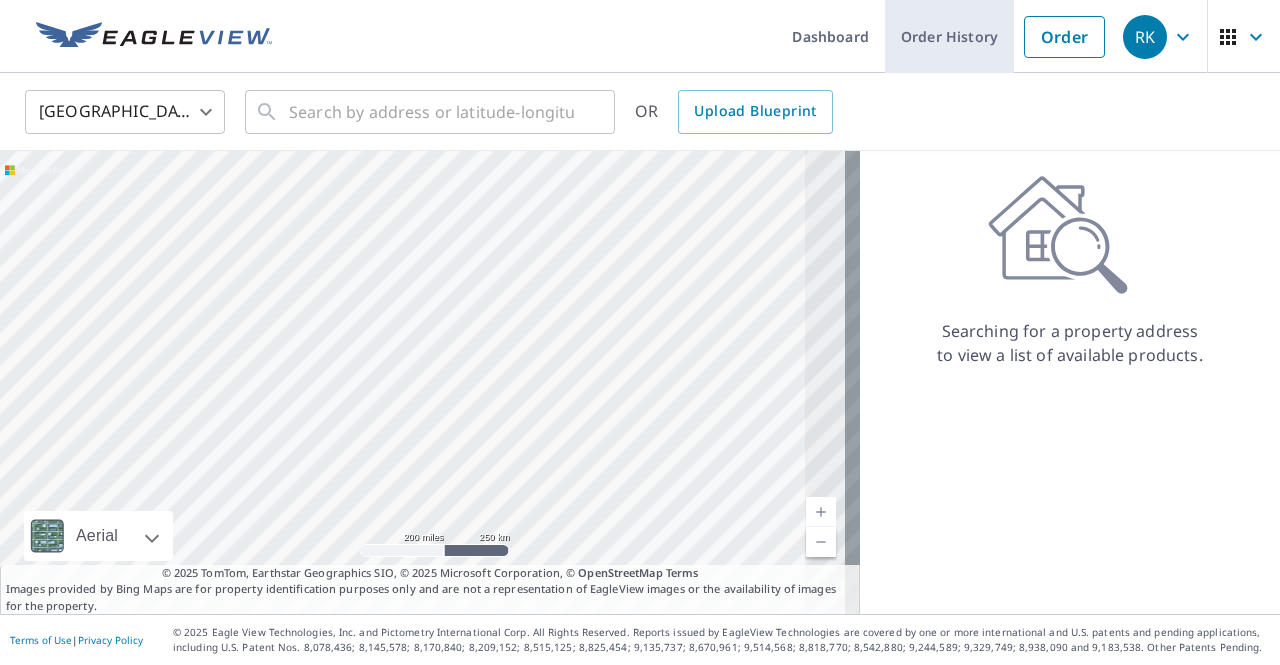 click on "Order History" at bounding box center (949, 36) 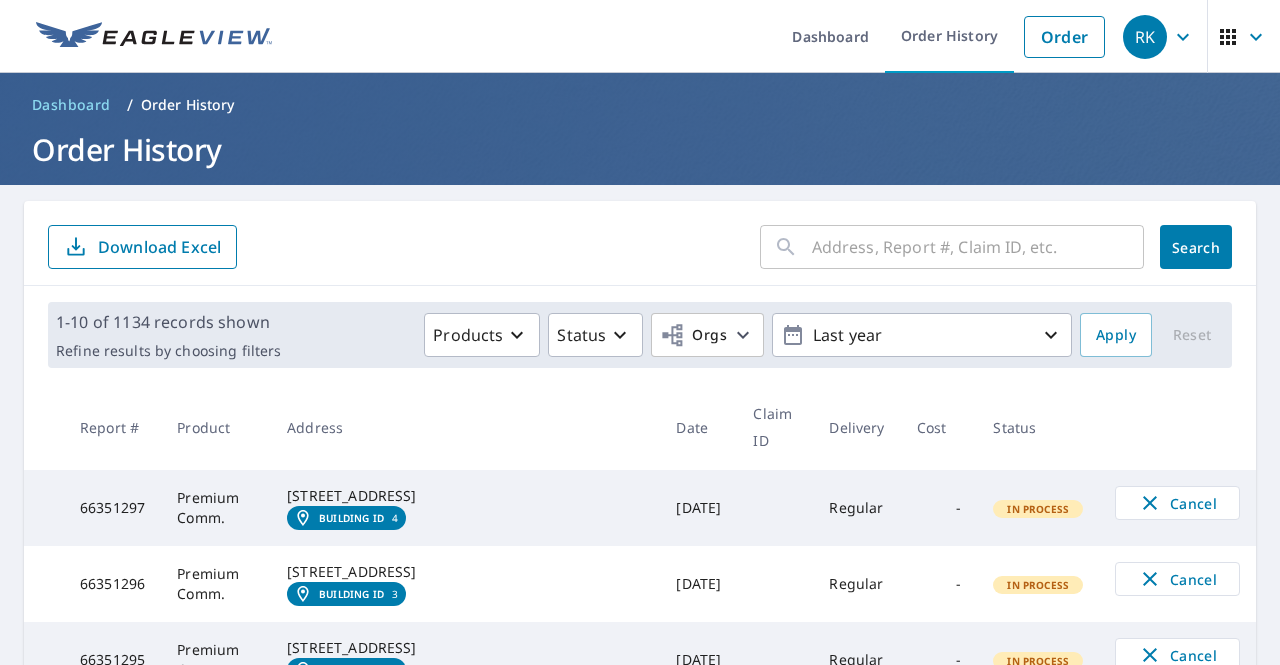 click at bounding box center [978, 247] 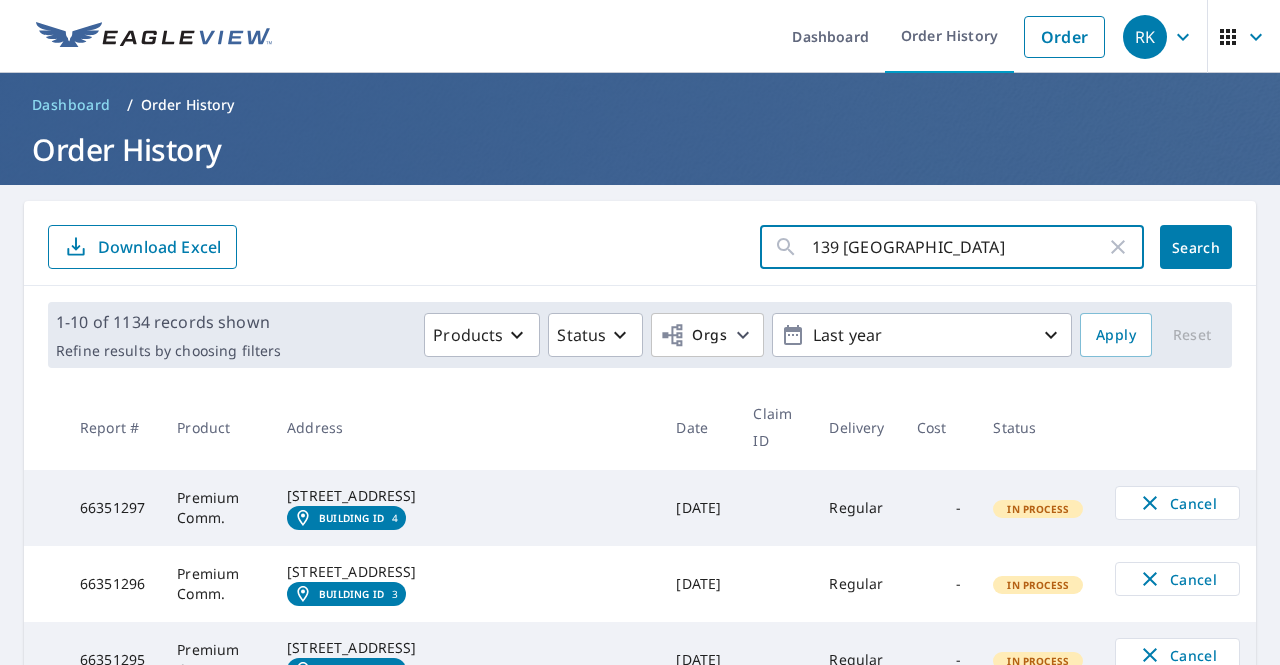 type on "139 [GEOGRAPHIC_DATA]" 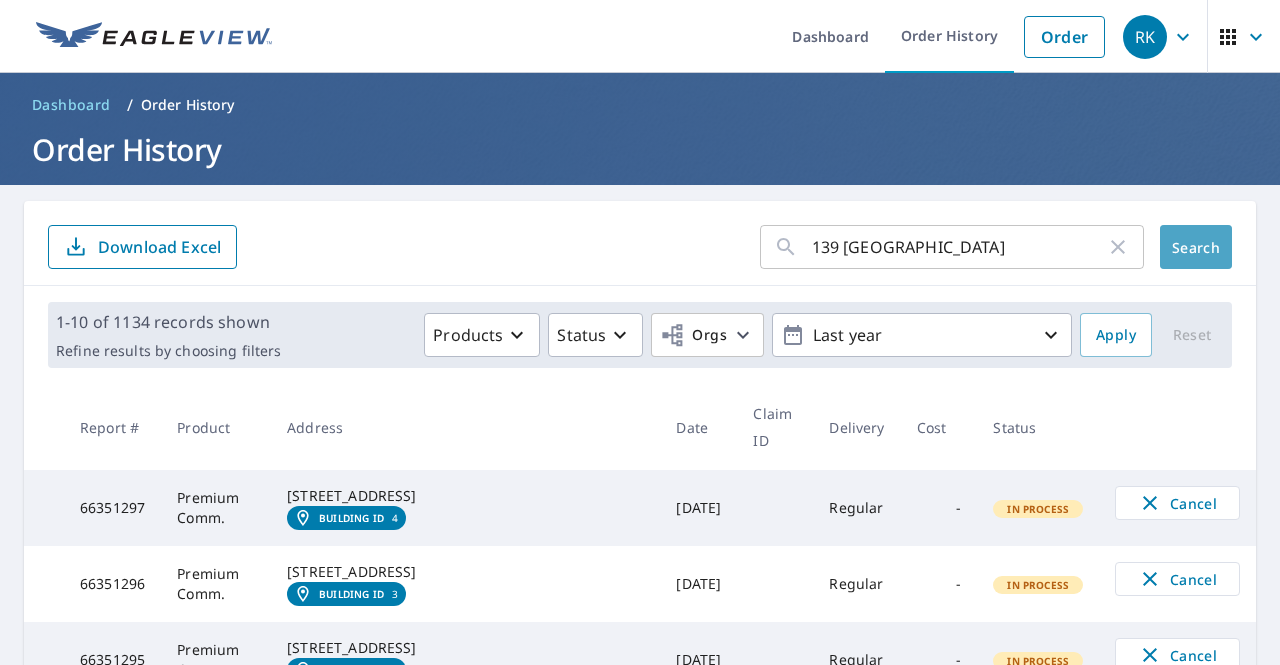 click on "Search" at bounding box center [1196, 247] 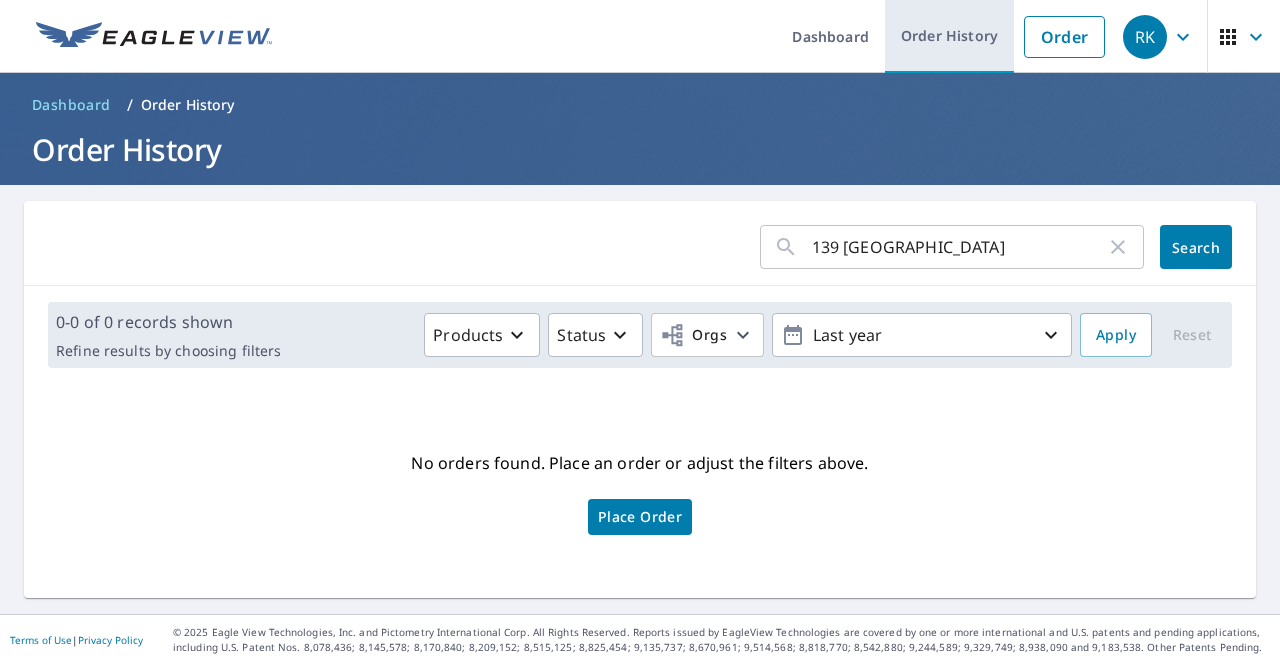 click on "Order History" at bounding box center [949, 36] 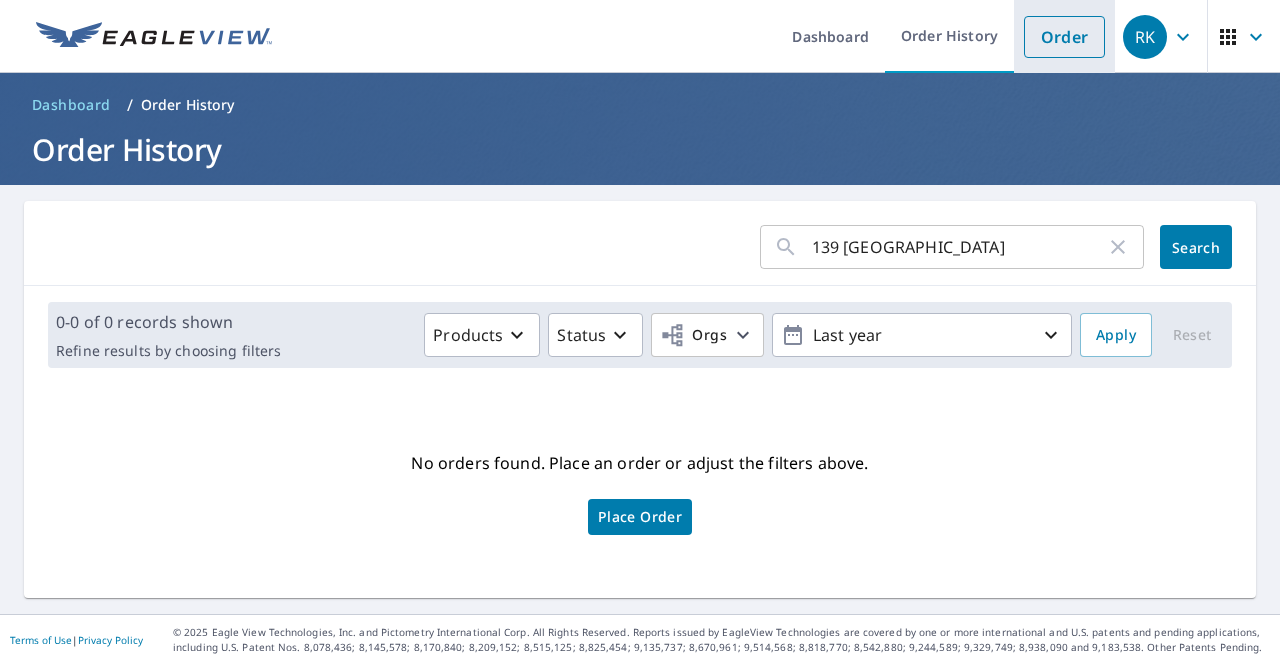 click on "Order" at bounding box center (1064, 37) 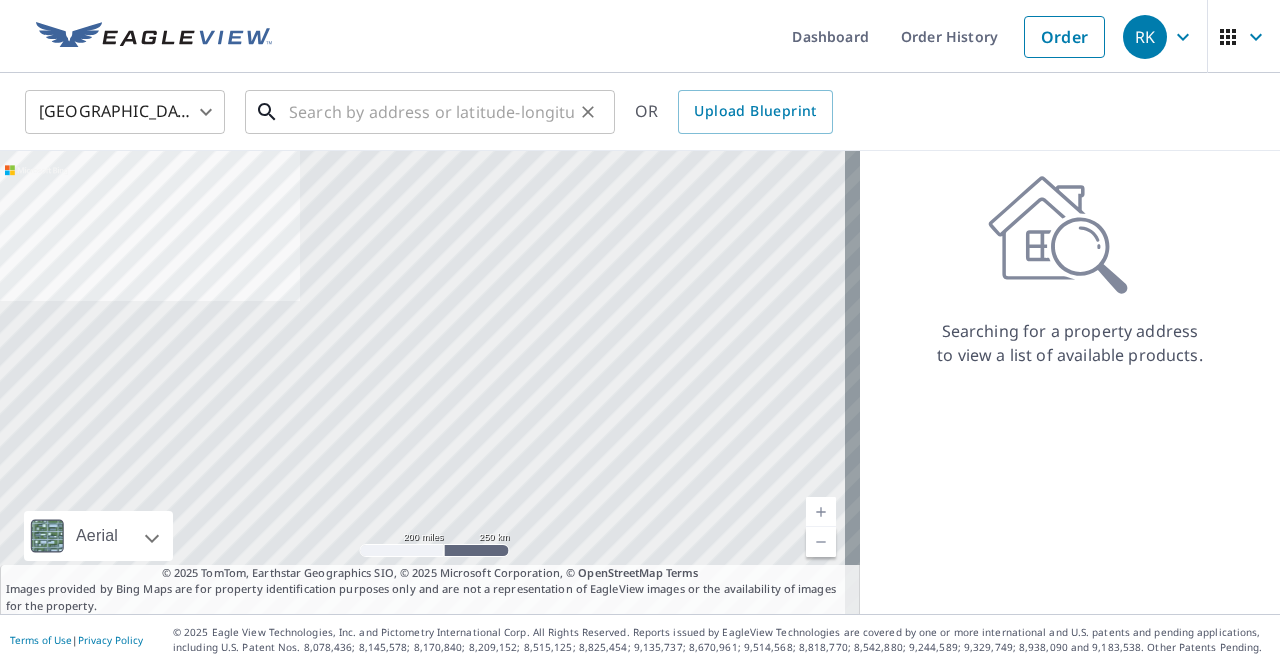click at bounding box center (431, 112) 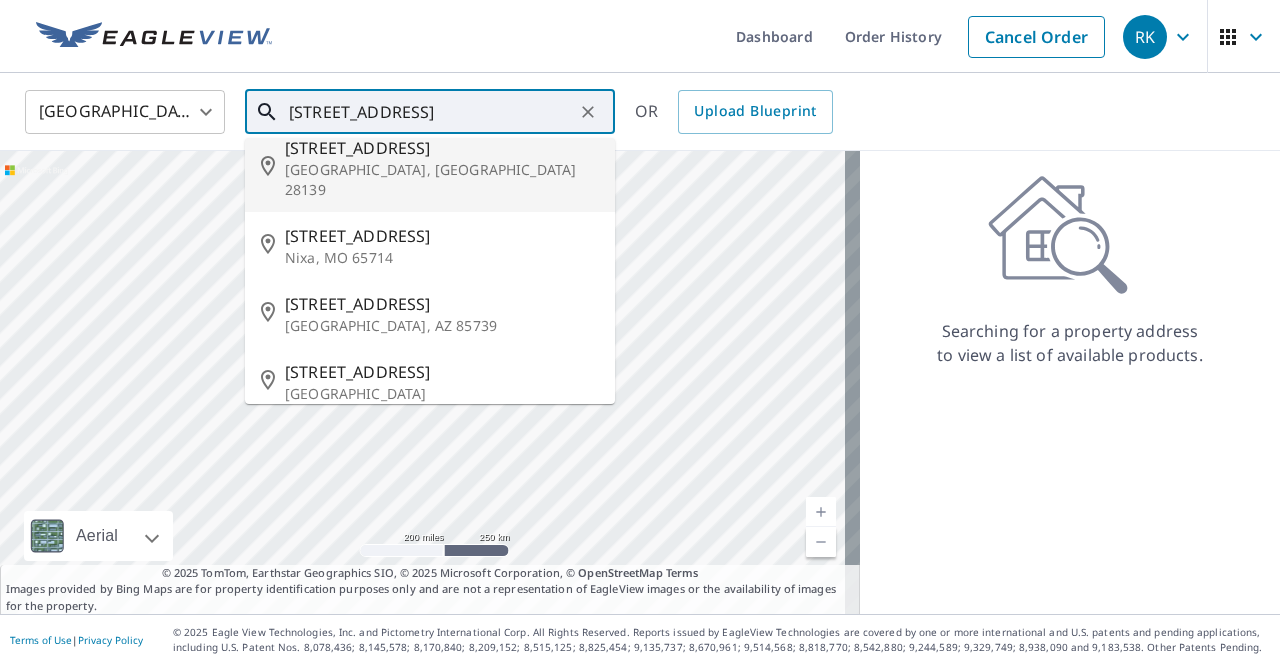 scroll, scrollTop: 0, scrollLeft: 0, axis: both 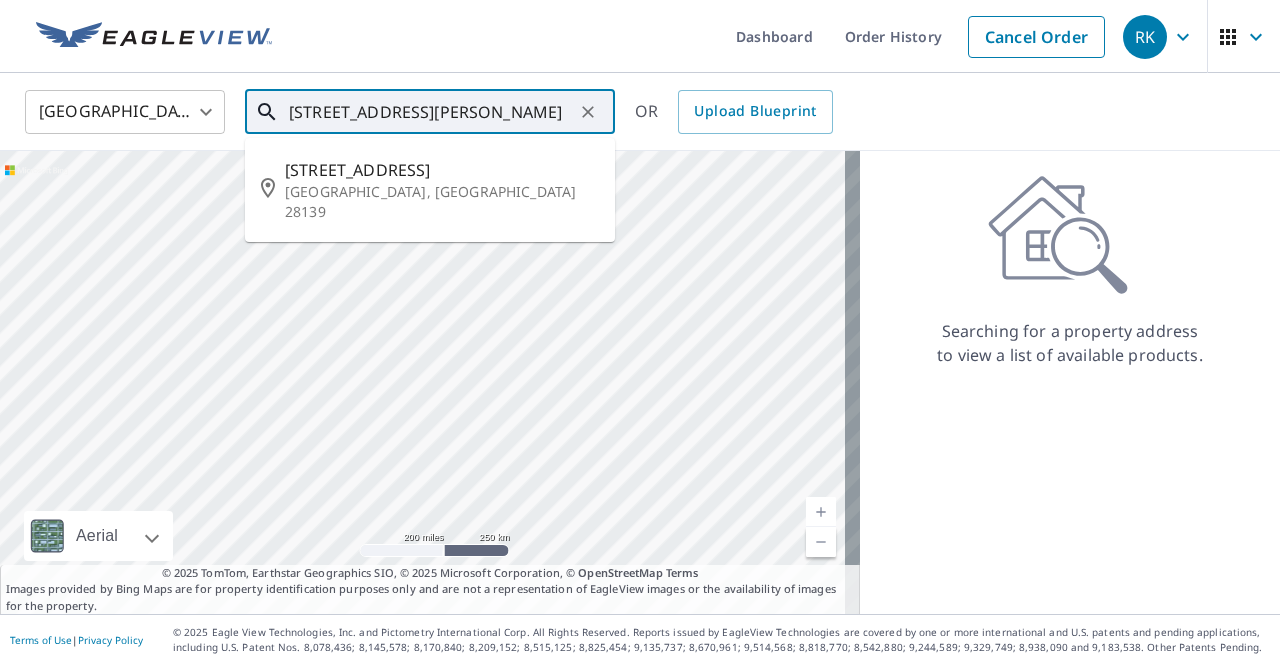 type on "[STREET_ADDRESS][PERSON_NAME]" 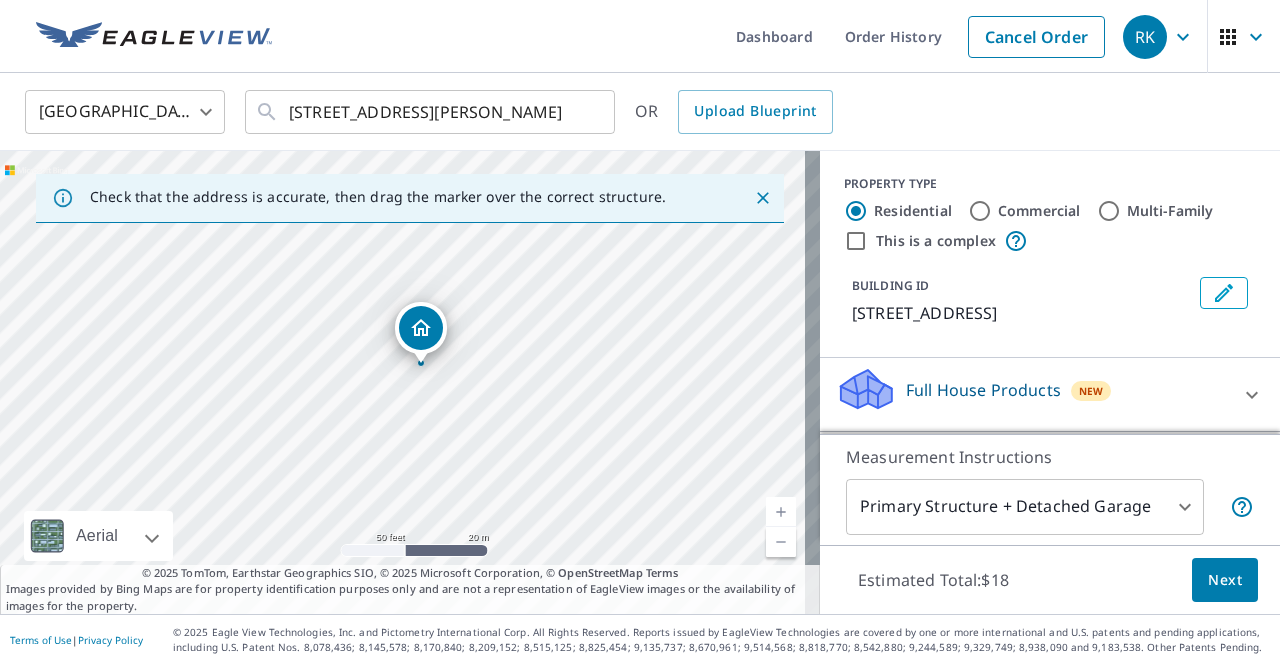 drag, startPoint x: 400, startPoint y: 319, endPoint x: 418, endPoint y: 303, distance: 24.083189 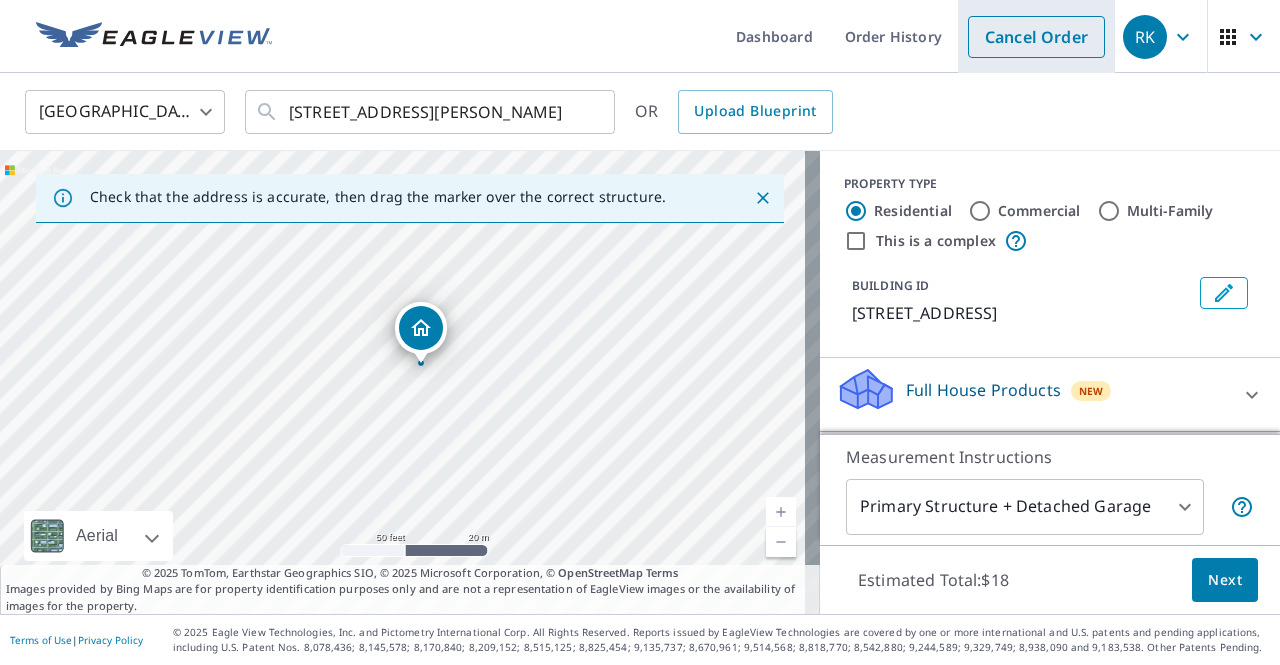 click on "Cancel Order" at bounding box center (1036, 37) 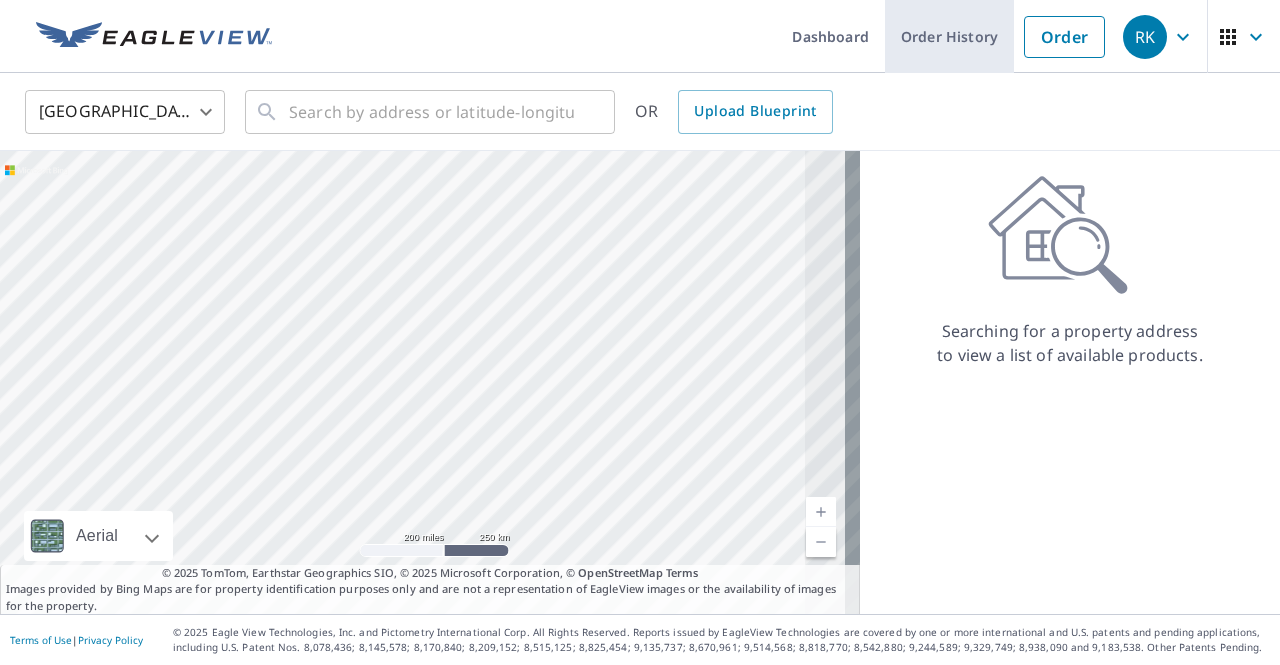 click on "Order History" at bounding box center (949, 36) 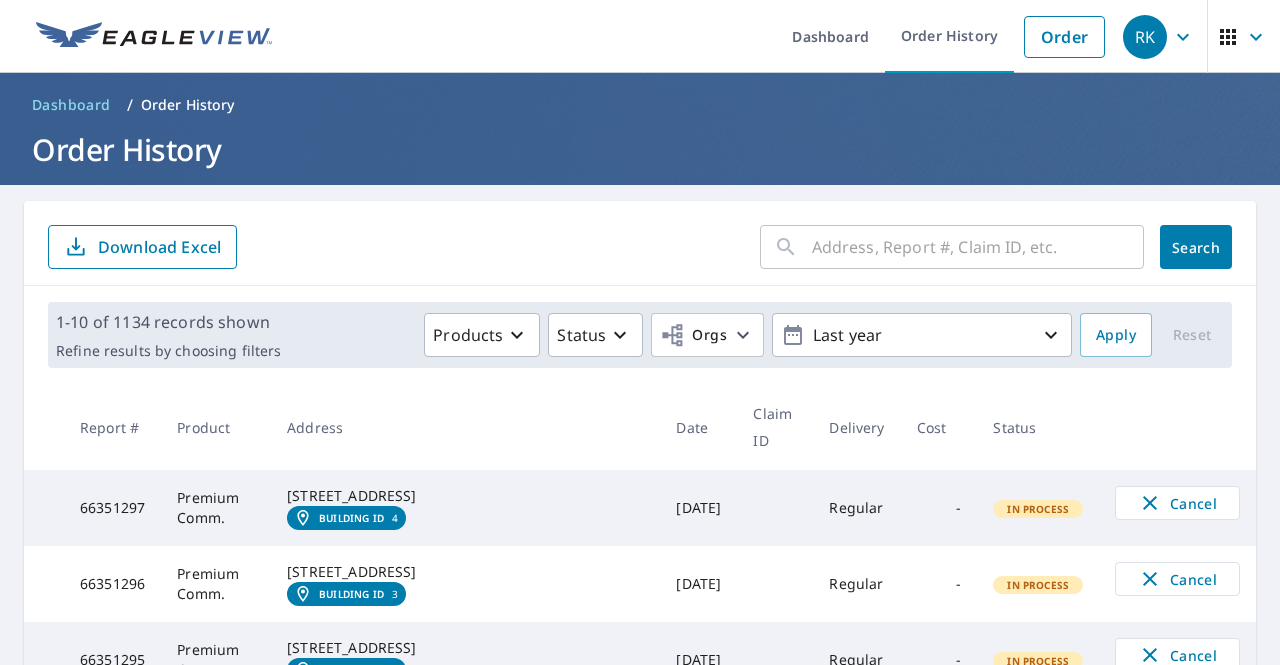 click at bounding box center [978, 247] 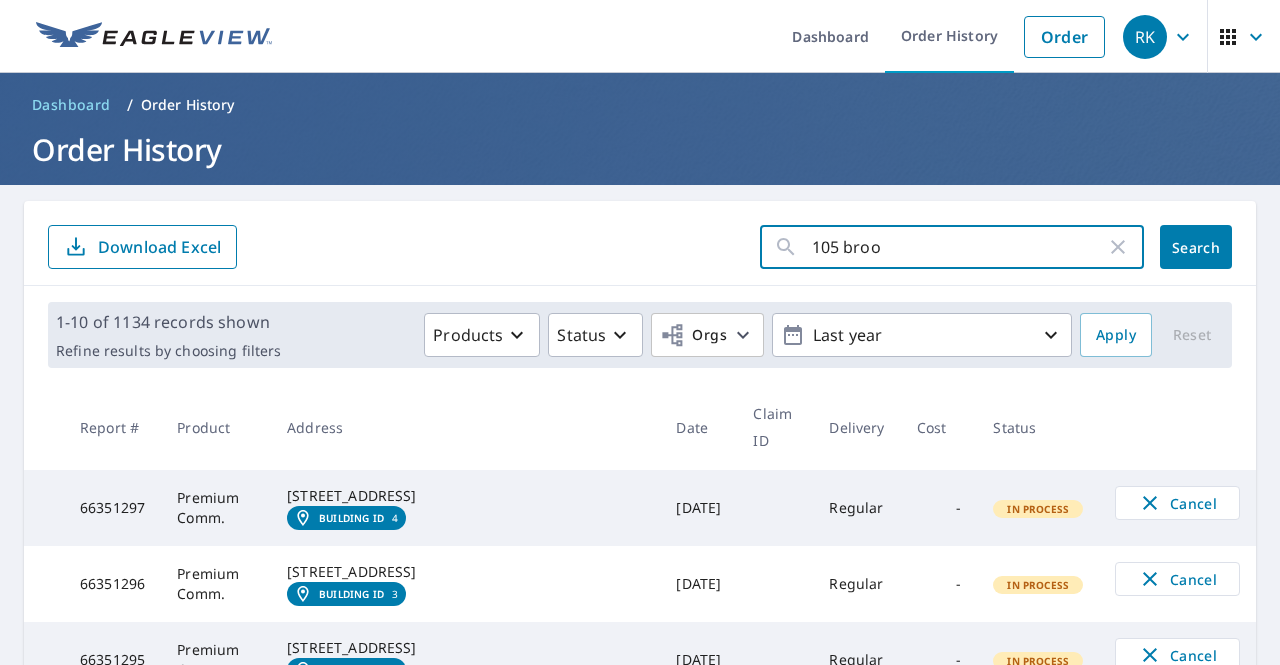 type on "105 brook" 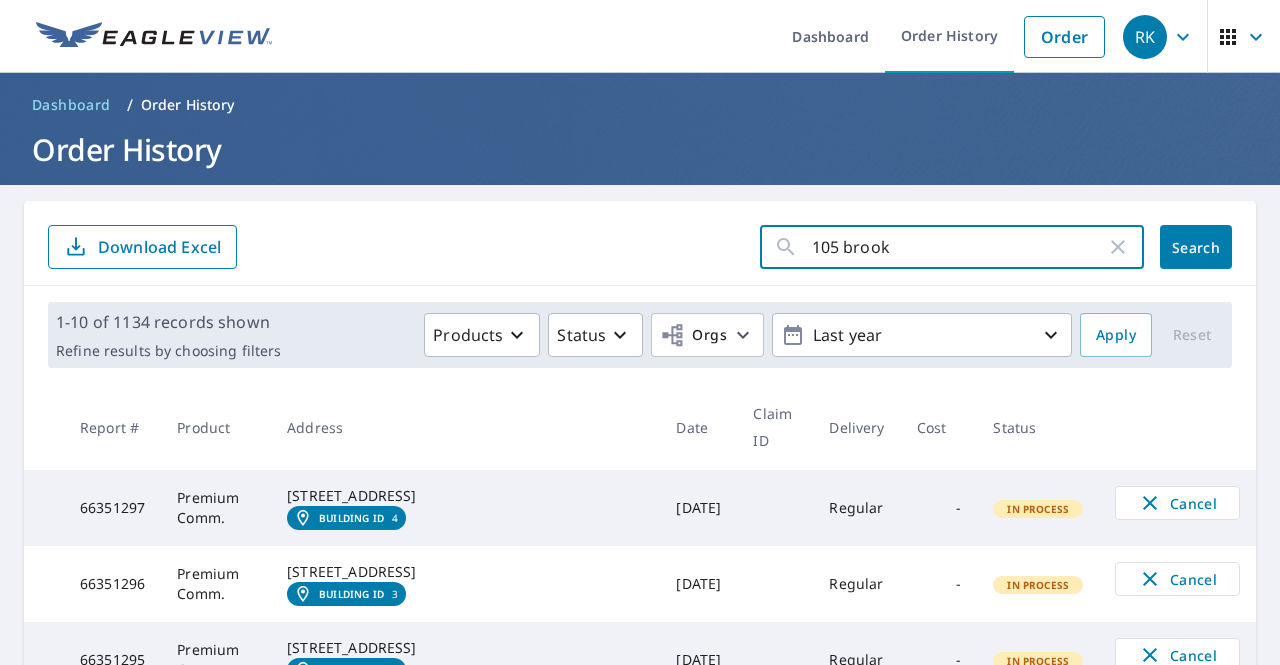 click on "Search" 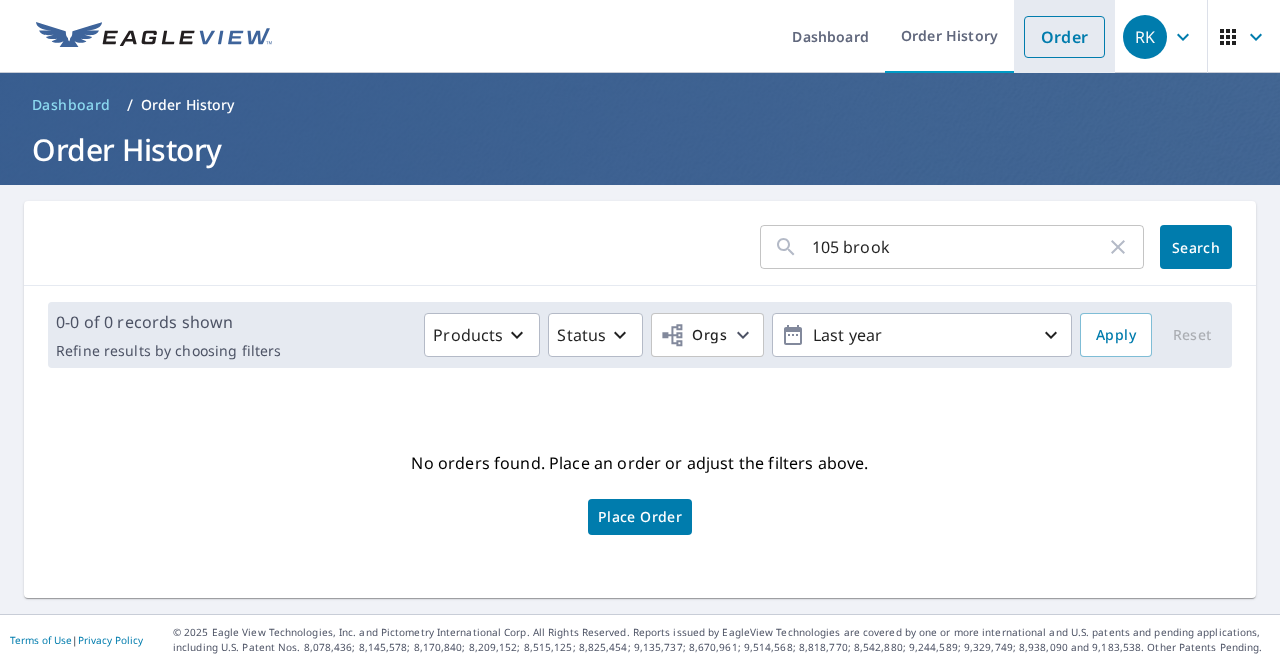 click on "Order" at bounding box center (1064, 37) 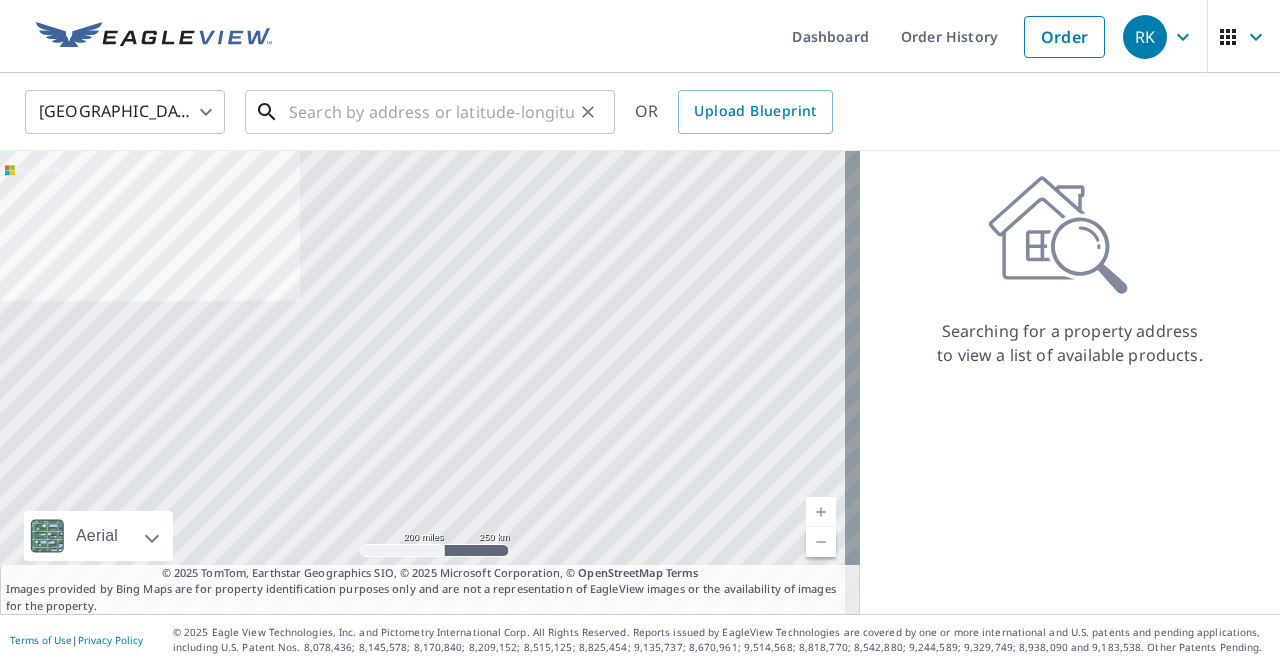 click at bounding box center (431, 112) 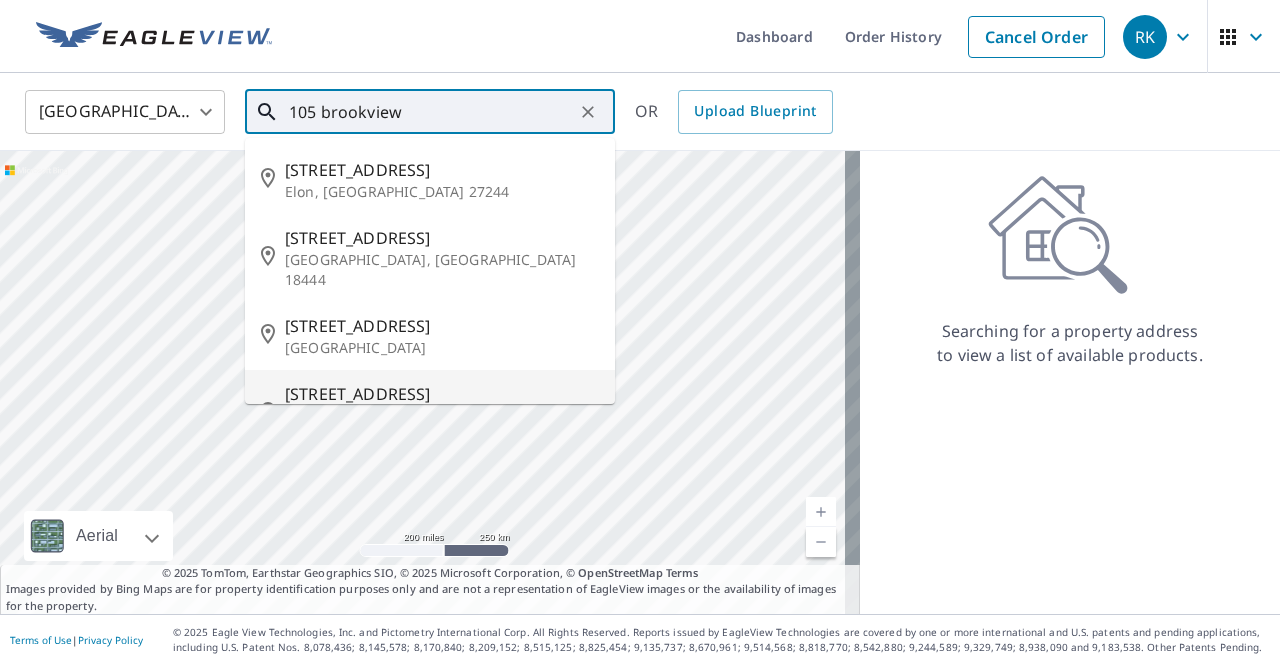 click on "[STREET_ADDRESS]" at bounding box center (442, 394) 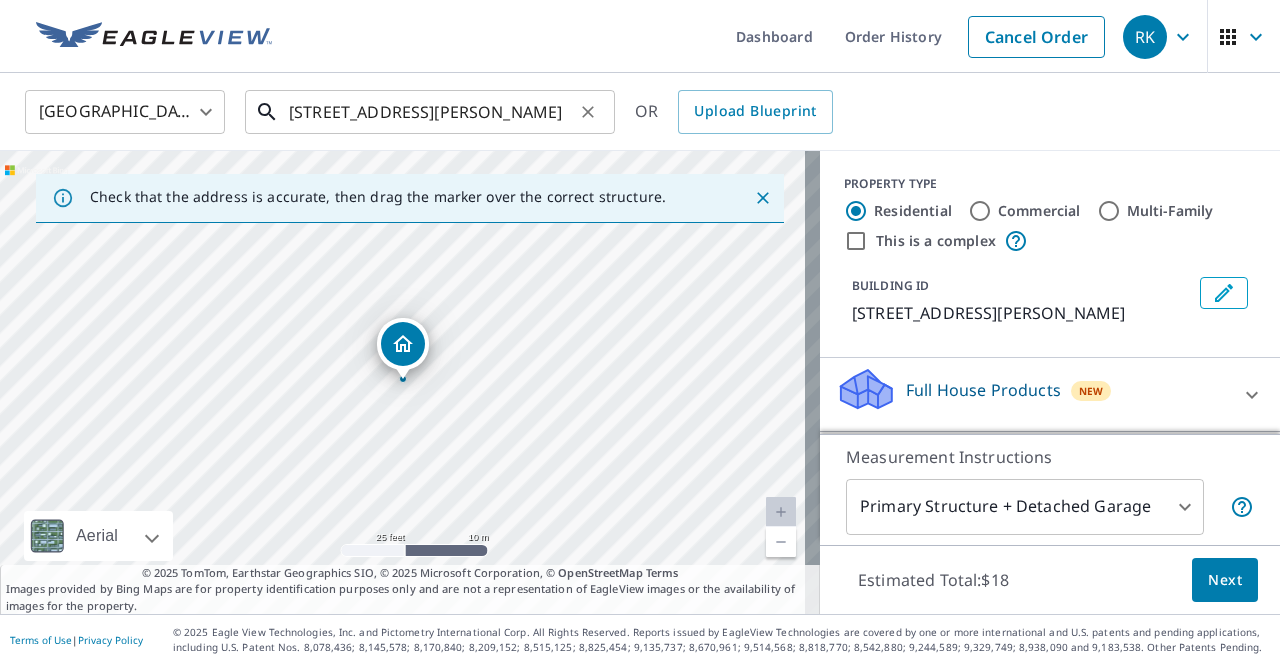 click on "[STREET_ADDRESS][PERSON_NAME]" at bounding box center (431, 112) 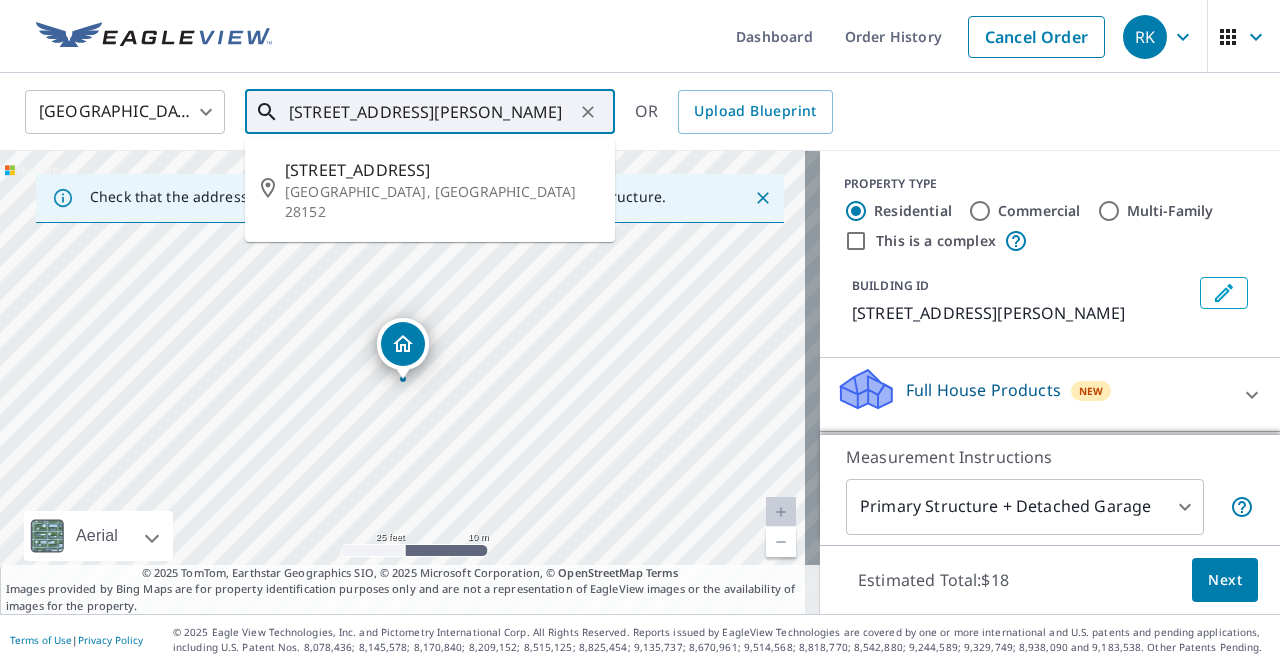 click on "[STREET_ADDRESS][PERSON_NAME]" at bounding box center [431, 112] 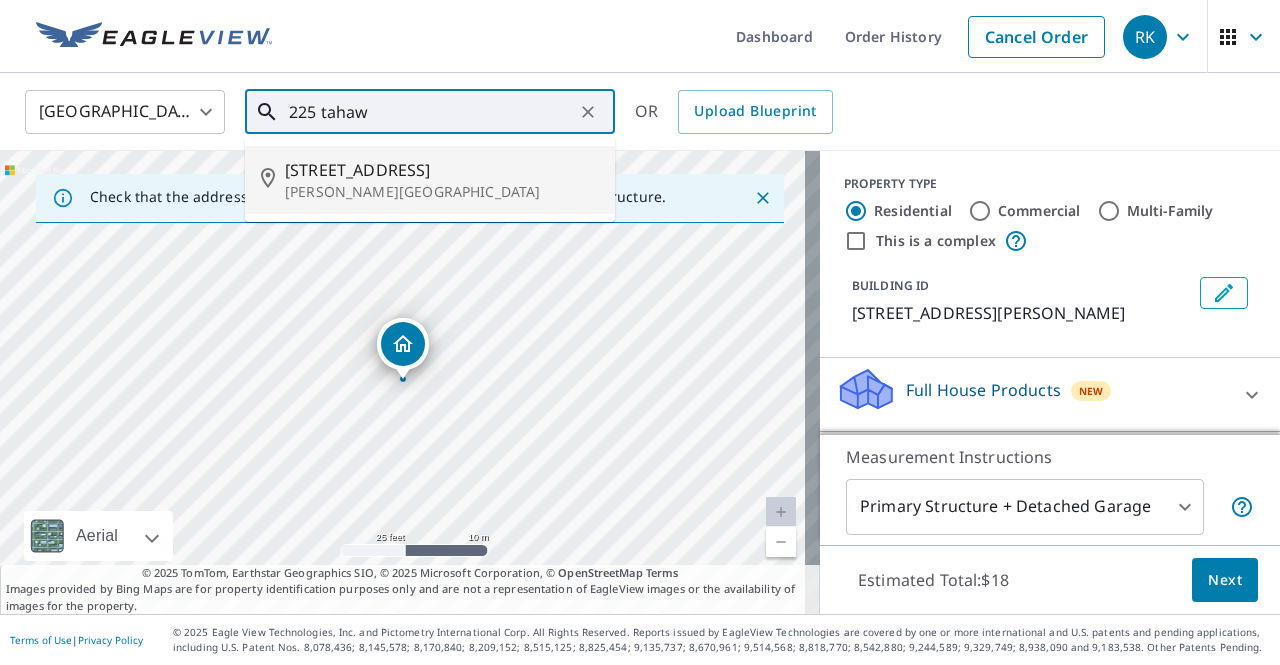 click on "[STREET_ADDRESS]" at bounding box center [442, 170] 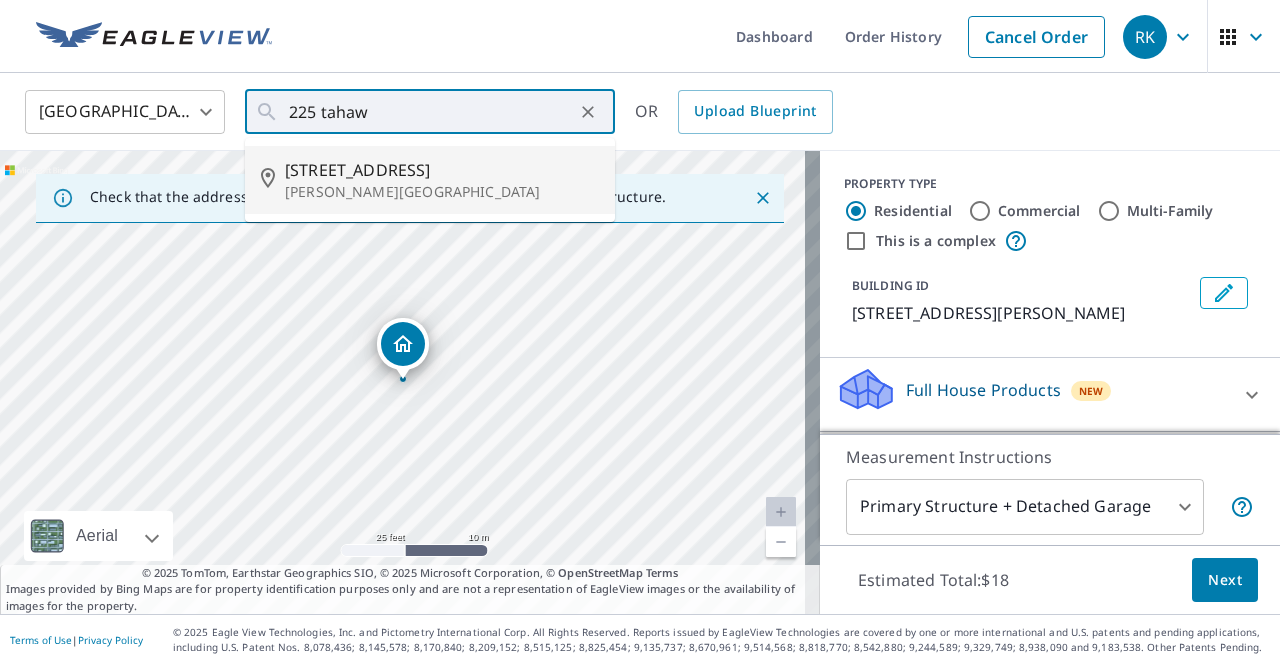 type on "[STREET_ADDRESS][PERSON_NAME]" 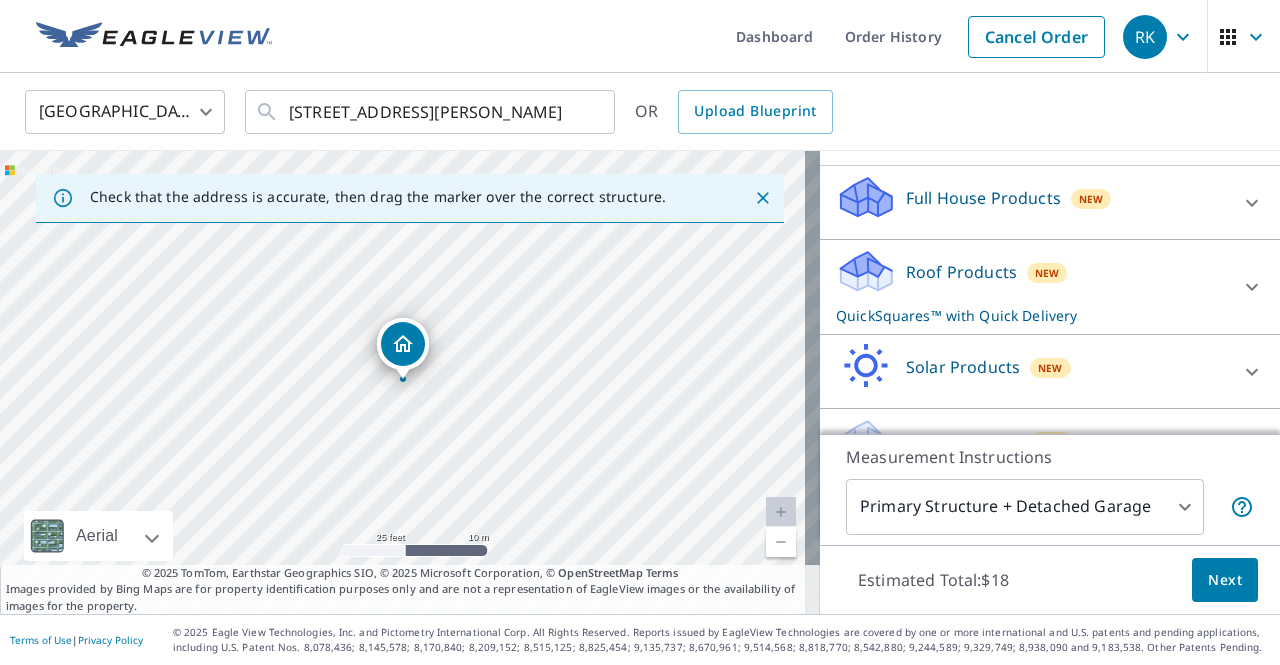 scroll, scrollTop: 200, scrollLeft: 0, axis: vertical 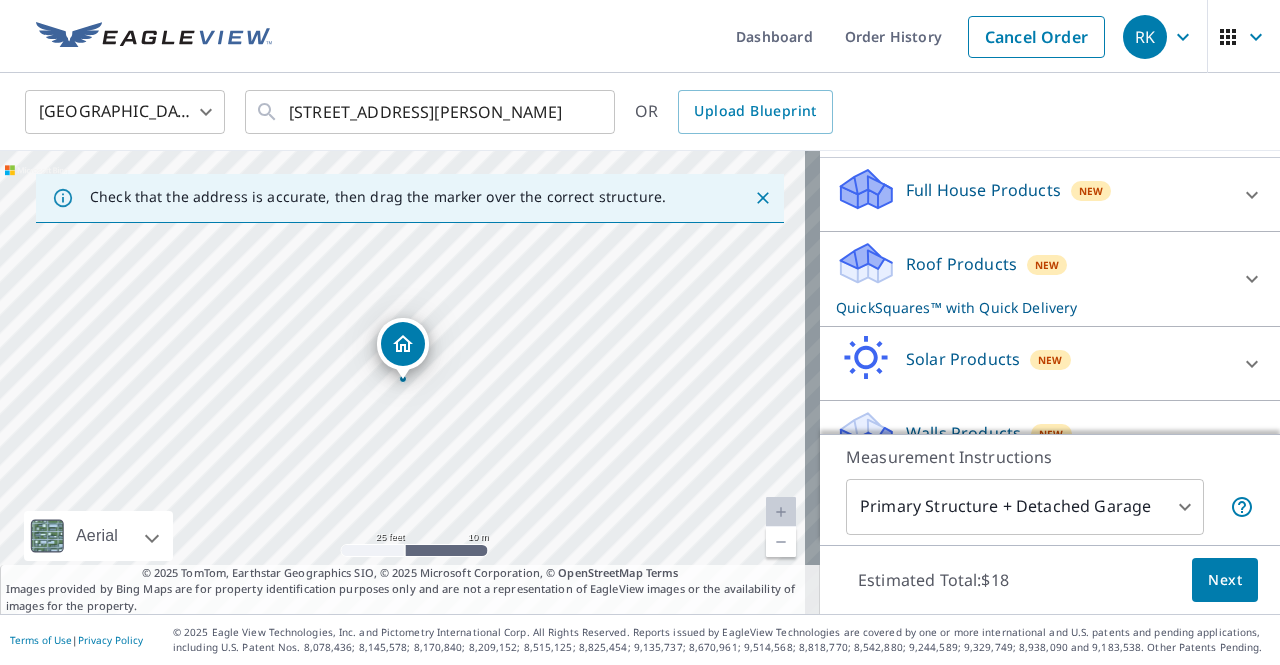 click on "Roof Products" at bounding box center [961, 264] 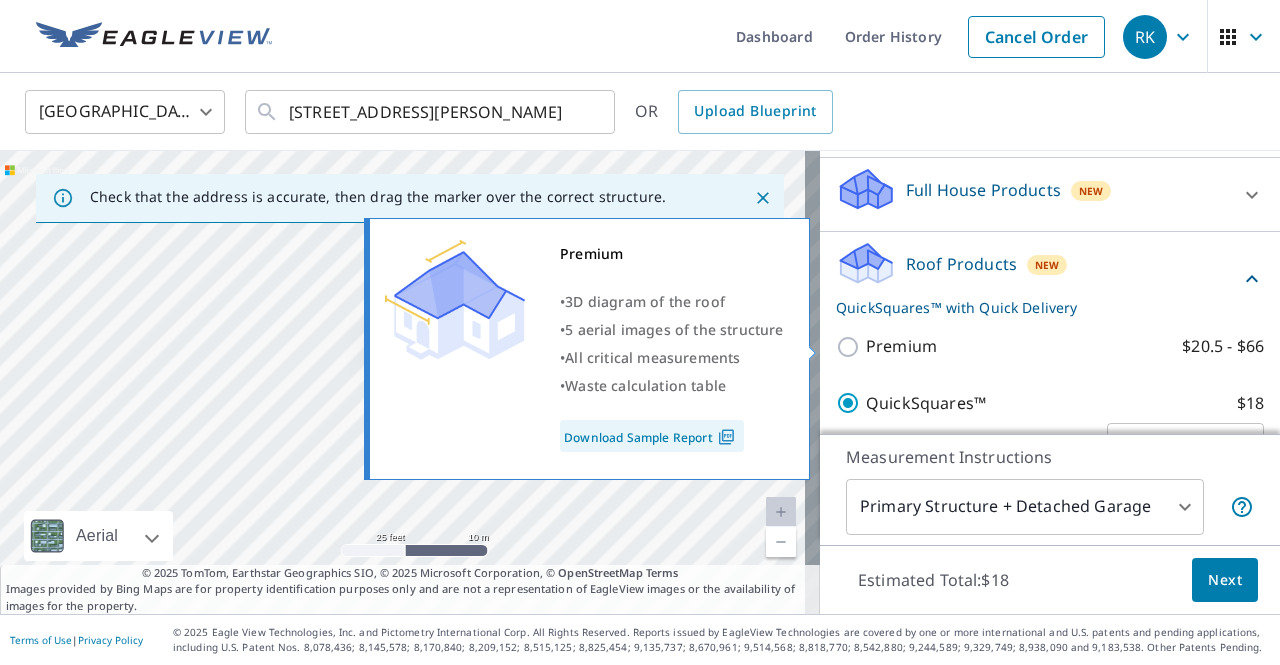 click on "Premium" at bounding box center (901, 346) 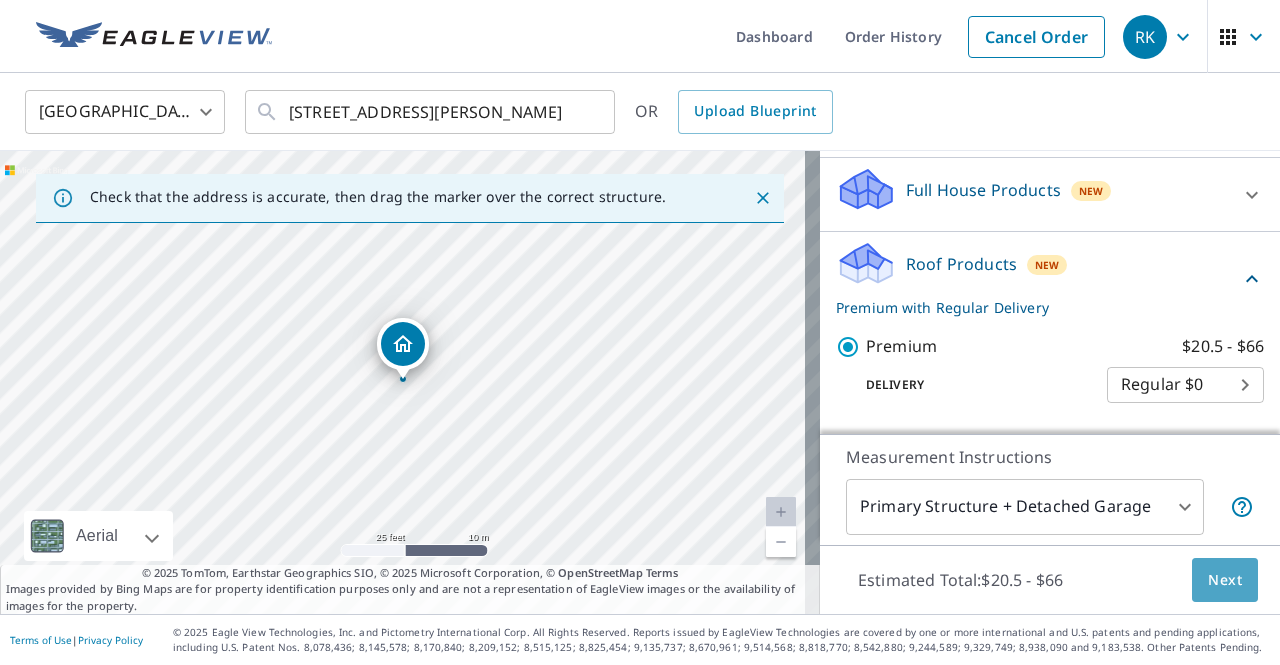 click on "Next" at bounding box center [1225, 580] 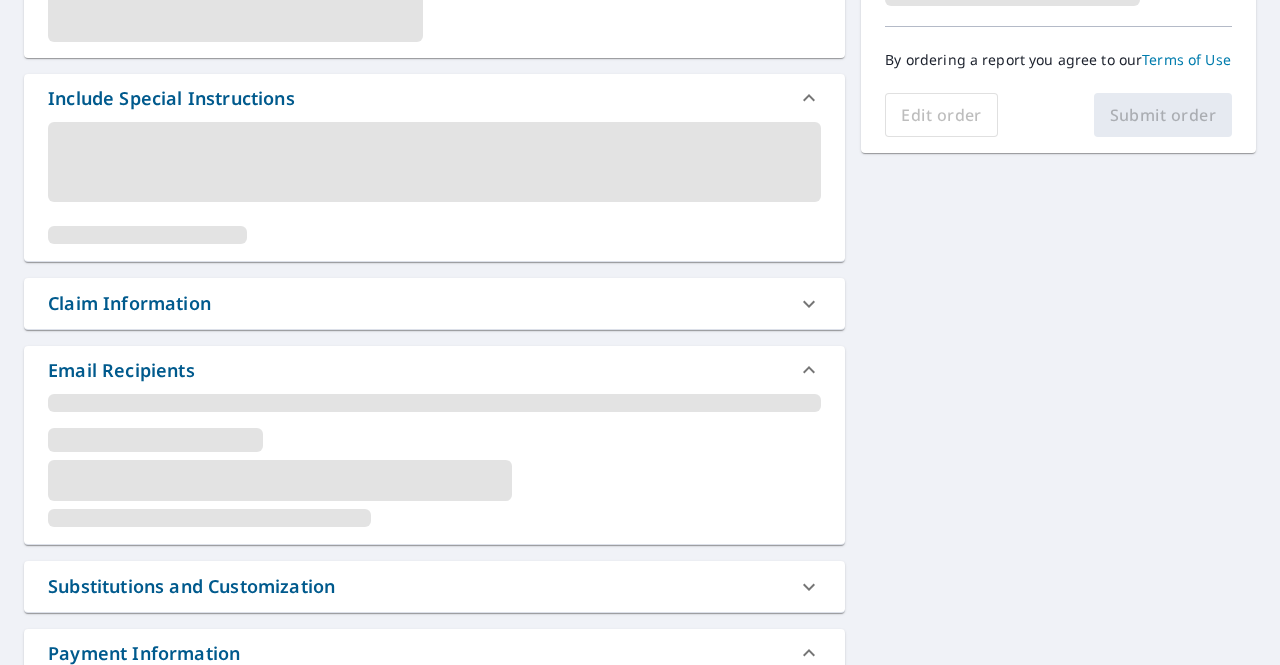 scroll, scrollTop: 600, scrollLeft: 0, axis: vertical 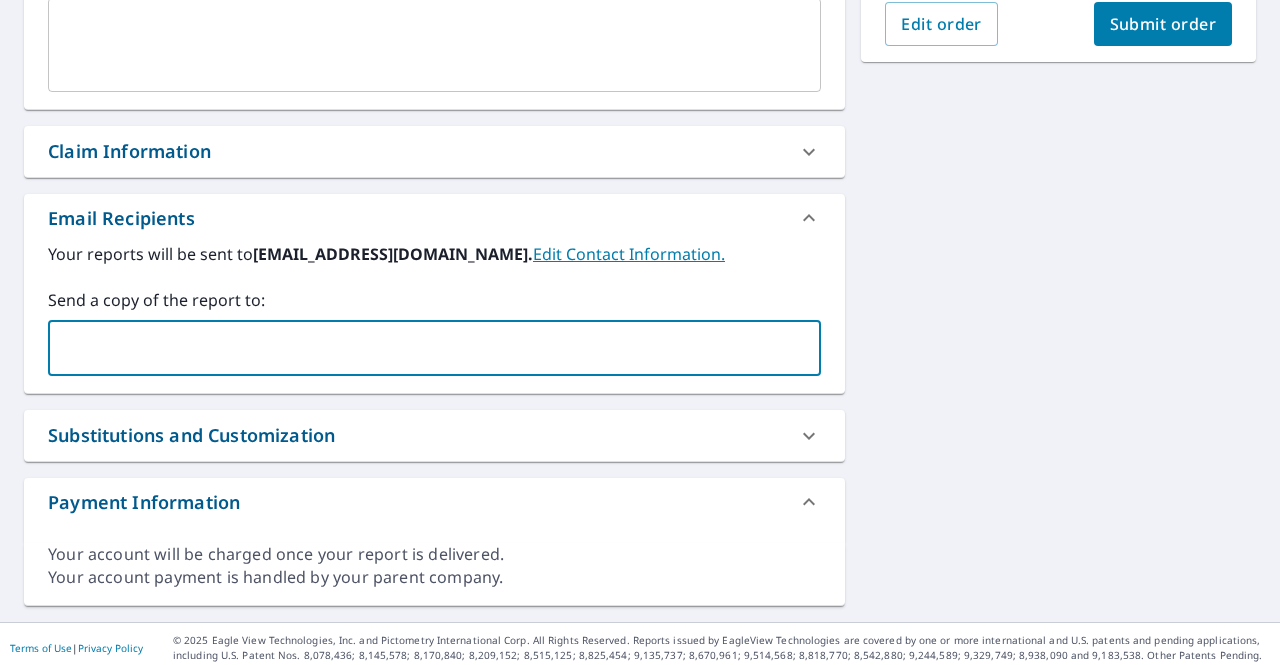click at bounding box center (419, 348) 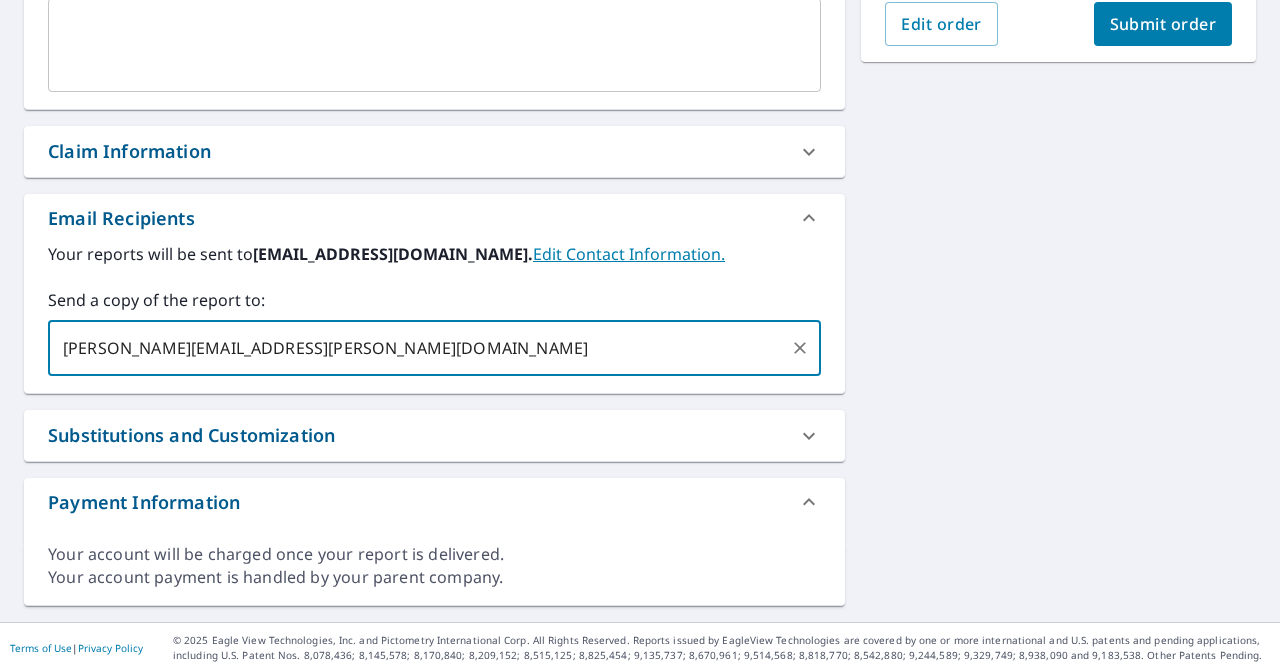 type on "[PERSON_NAME][EMAIL_ADDRESS][PERSON_NAME][DOMAIN_NAME]" 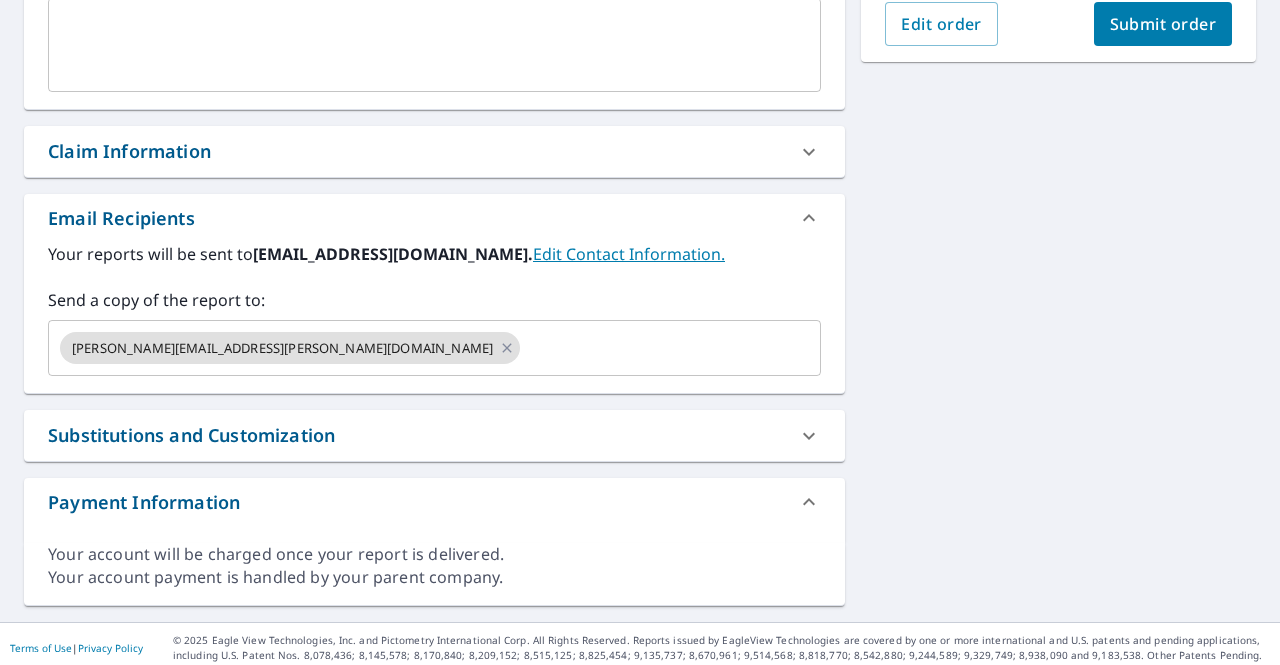 click on "[STREET_ADDRESS][PERSON_NAME] Aerial Road A standard road map Aerial A detailed look from above Labels Labels 250 feet 50 m © 2025 TomTom, © Vexcel Imaging, © 2025 Microsoft Corporation,  © OpenStreetMap Terms PROPERTY TYPE Residential BUILDING ID [STREET_ADDRESS][PERSON_NAME] Changes to structures in last 4 years ( renovations, additions, etc. ) Include Special Instructions x ​ Claim Information Claim number ​ Claim information ​ PO number ​ Date of loss ​ Cat ID ​ Email Recipients Your reports will be sent to  [EMAIL_ADDRESS][DOMAIN_NAME].  Edit Contact Information. Send a copy of the report to: [PERSON_NAME][EMAIL_ADDRESS][PERSON_NAME][DOMAIN_NAME] ​ Substitutions and Customization Roof measurement report substitutions If a Premium Report is unavailable send me an Extended Coverage 3D Report: Yes No Ask If an Extended Coverage 3D Report is unavailable send me an Extended Coverage 2D Report: Yes No Ask If a Residential/Multi-Family Report is unavailable send me a Commercial Report: Yes No Ask Additional Report Formats" at bounding box center [640, 103] 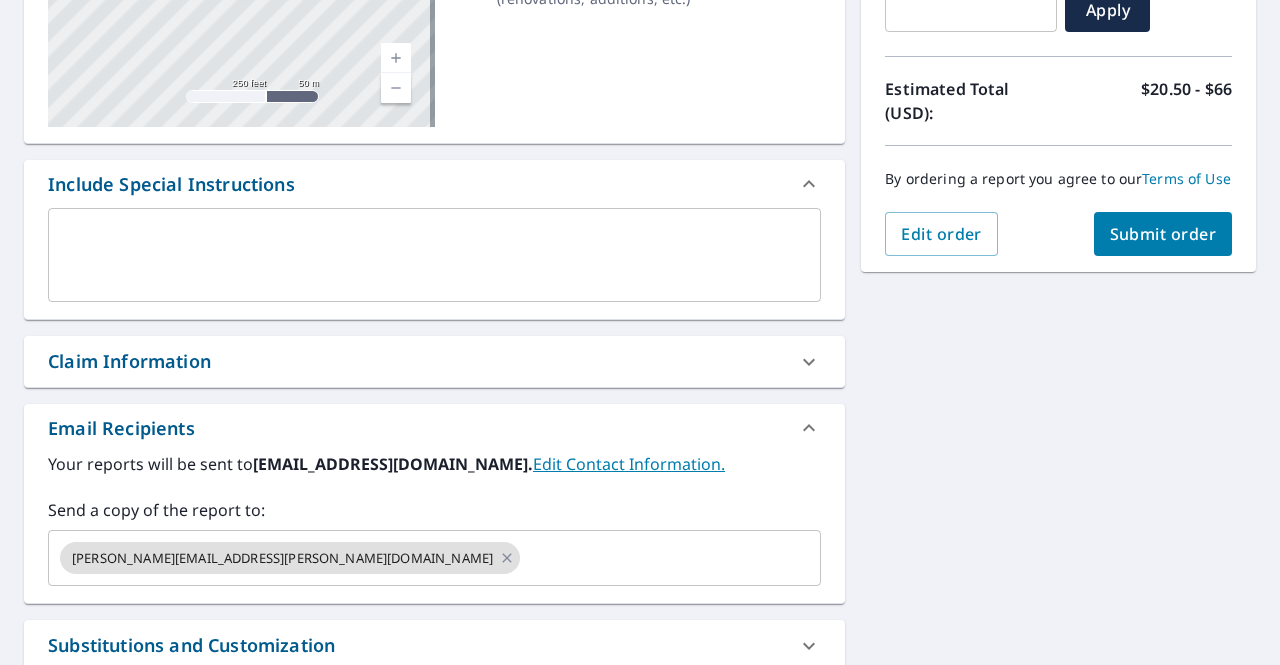 scroll, scrollTop: 300, scrollLeft: 0, axis: vertical 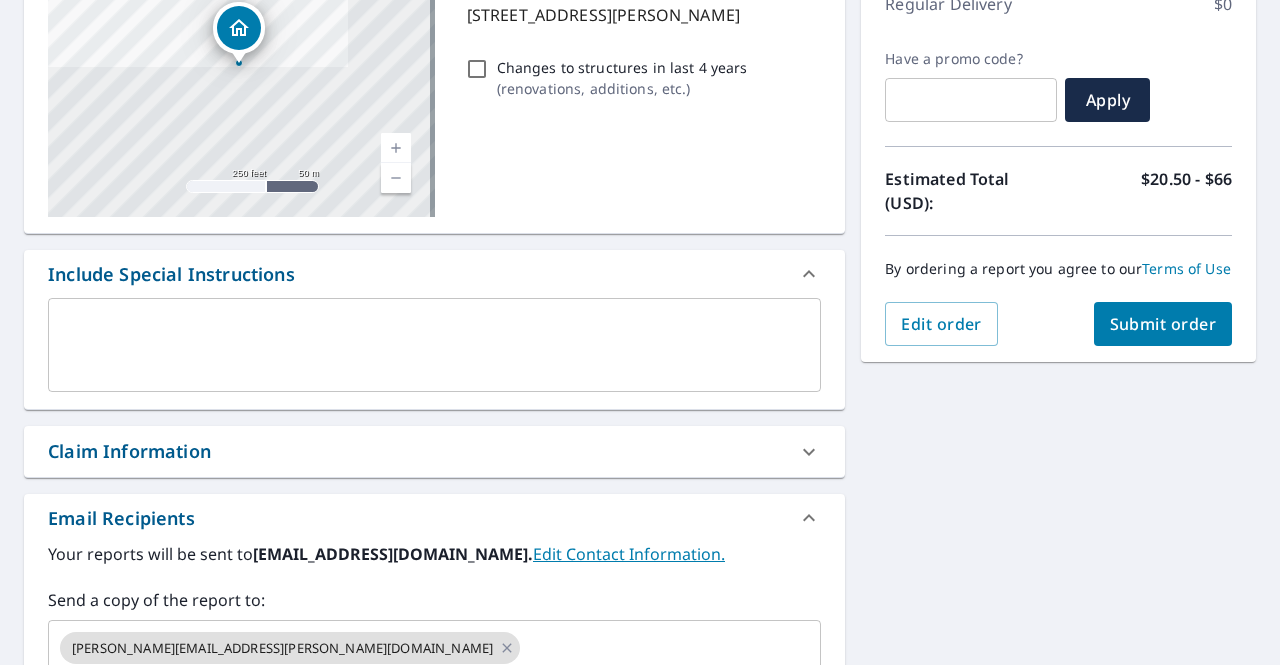 click on "Submit order" at bounding box center [1163, 324] 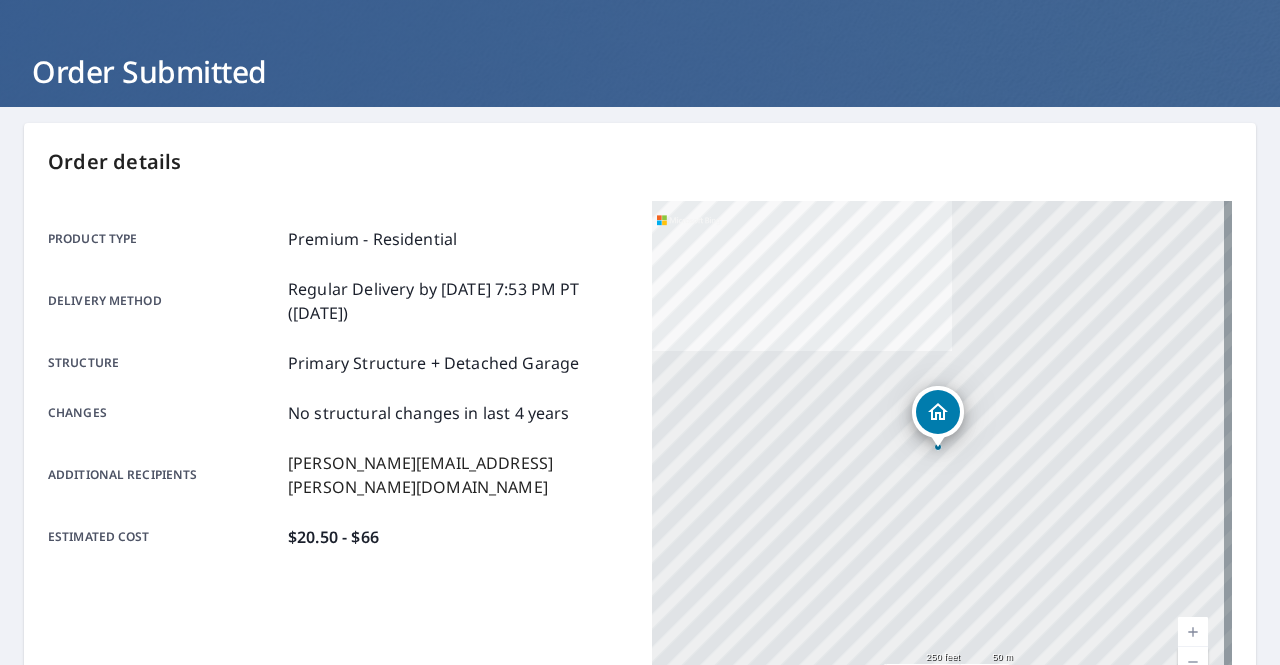 scroll, scrollTop: 0, scrollLeft: 0, axis: both 